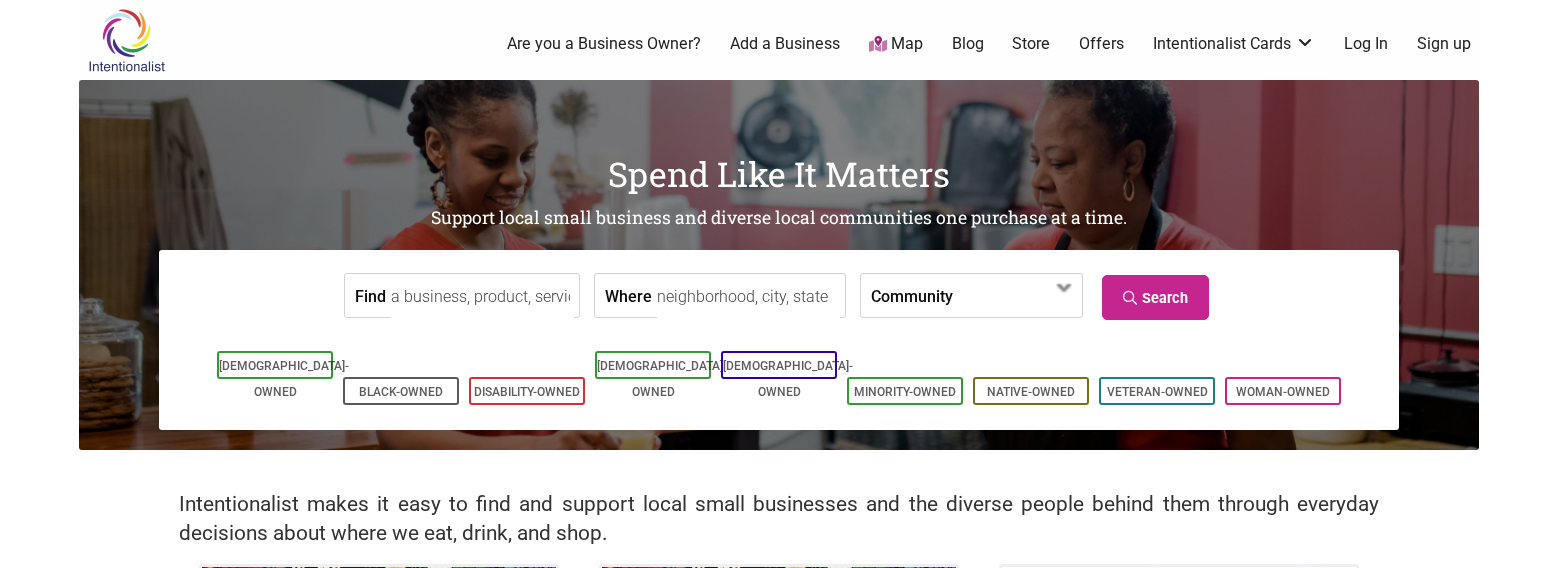 scroll, scrollTop: 0, scrollLeft: 0, axis: both 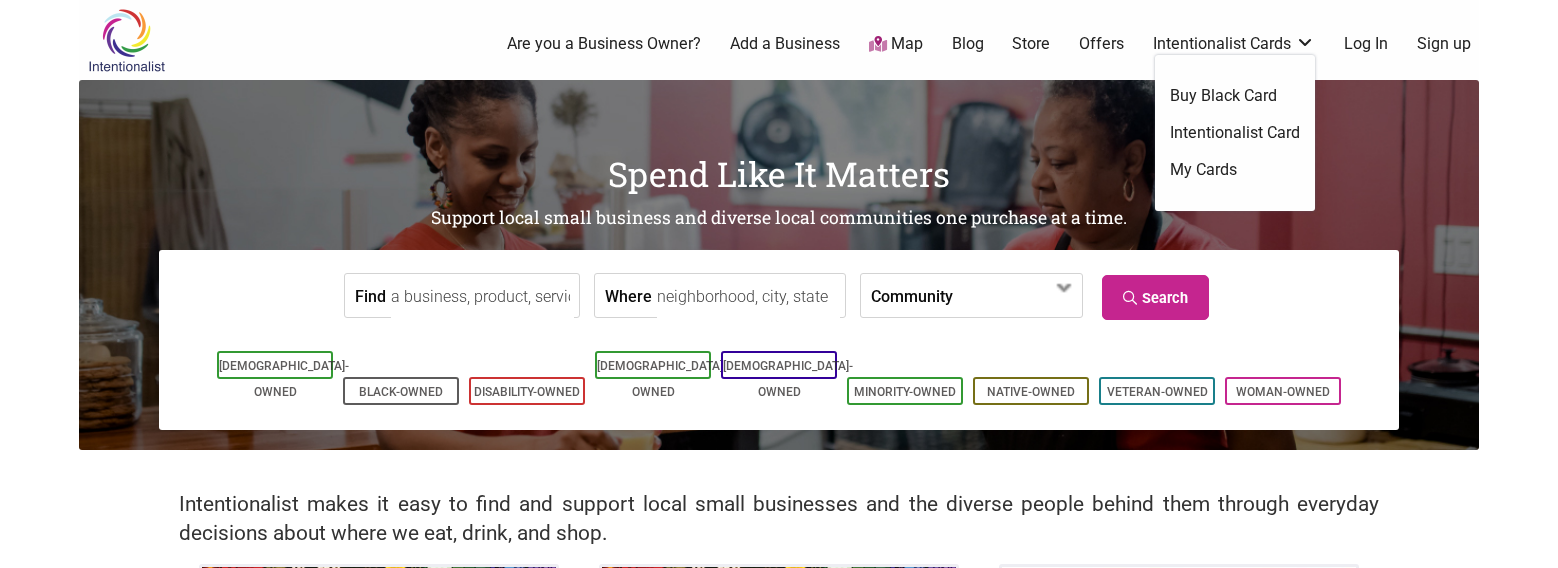 click on "Intentionalist Card" at bounding box center (1235, 133) 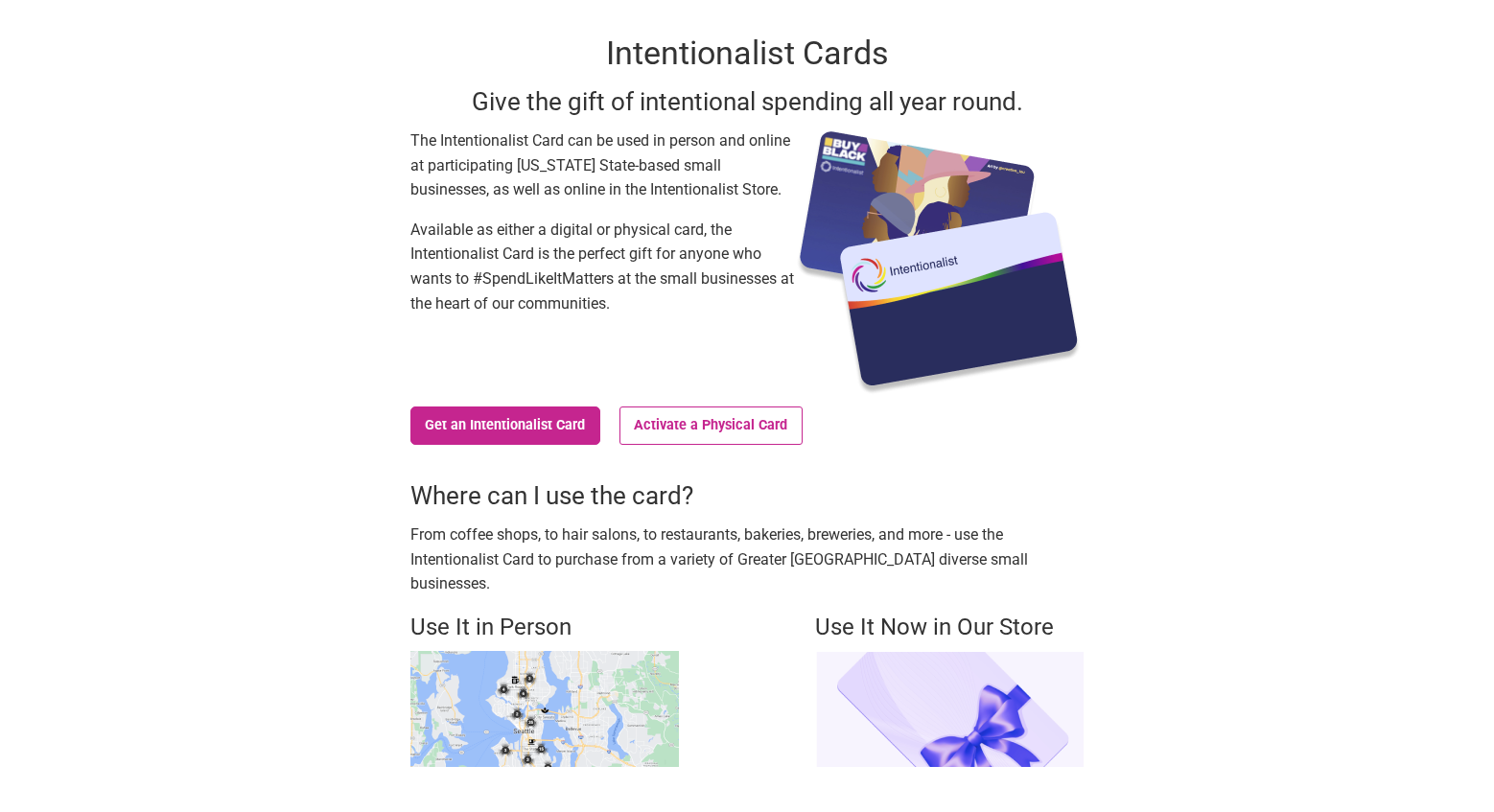 scroll, scrollTop: 192, scrollLeft: 0, axis: vertical 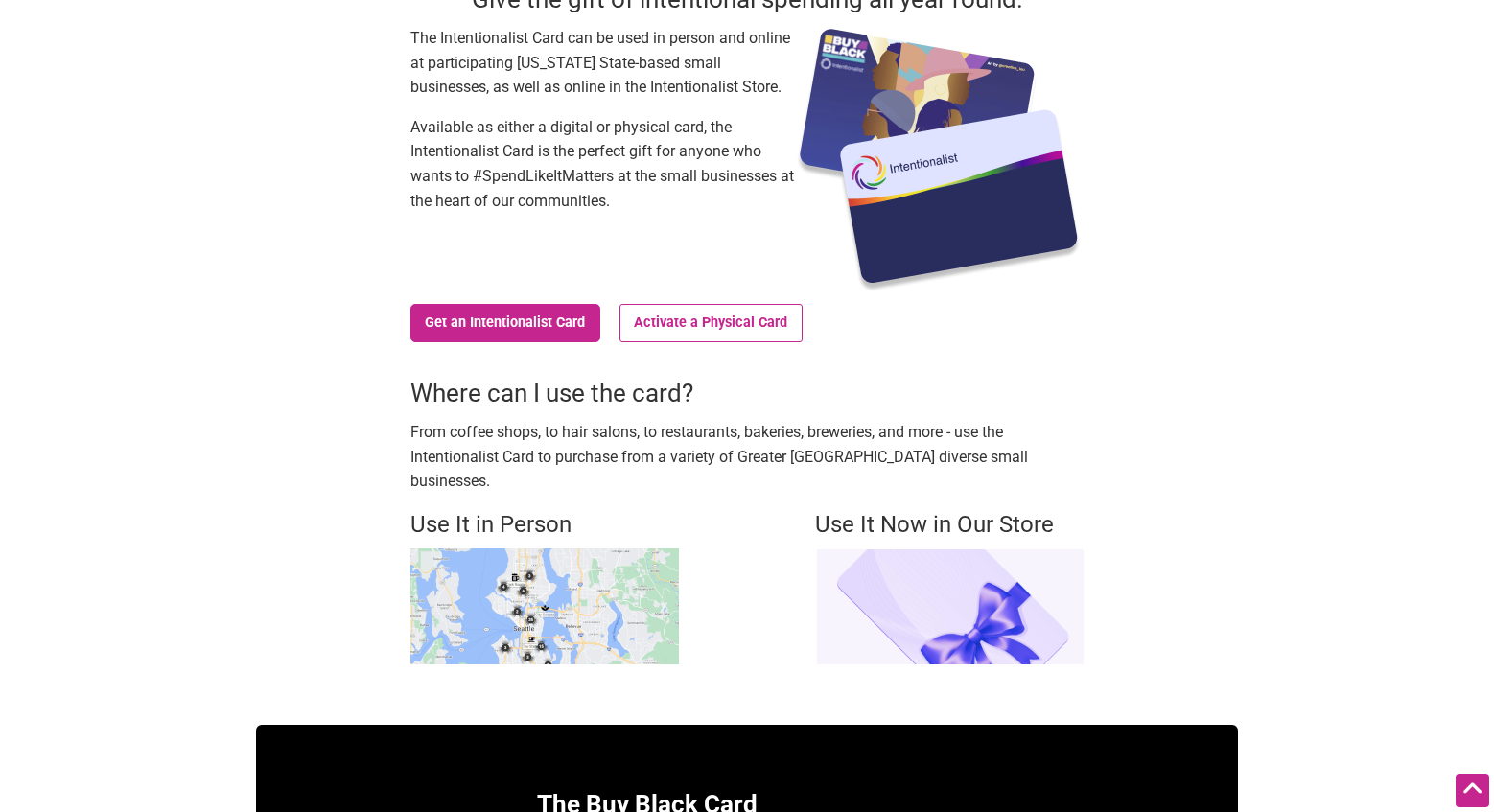 click at bounding box center [545, 606] 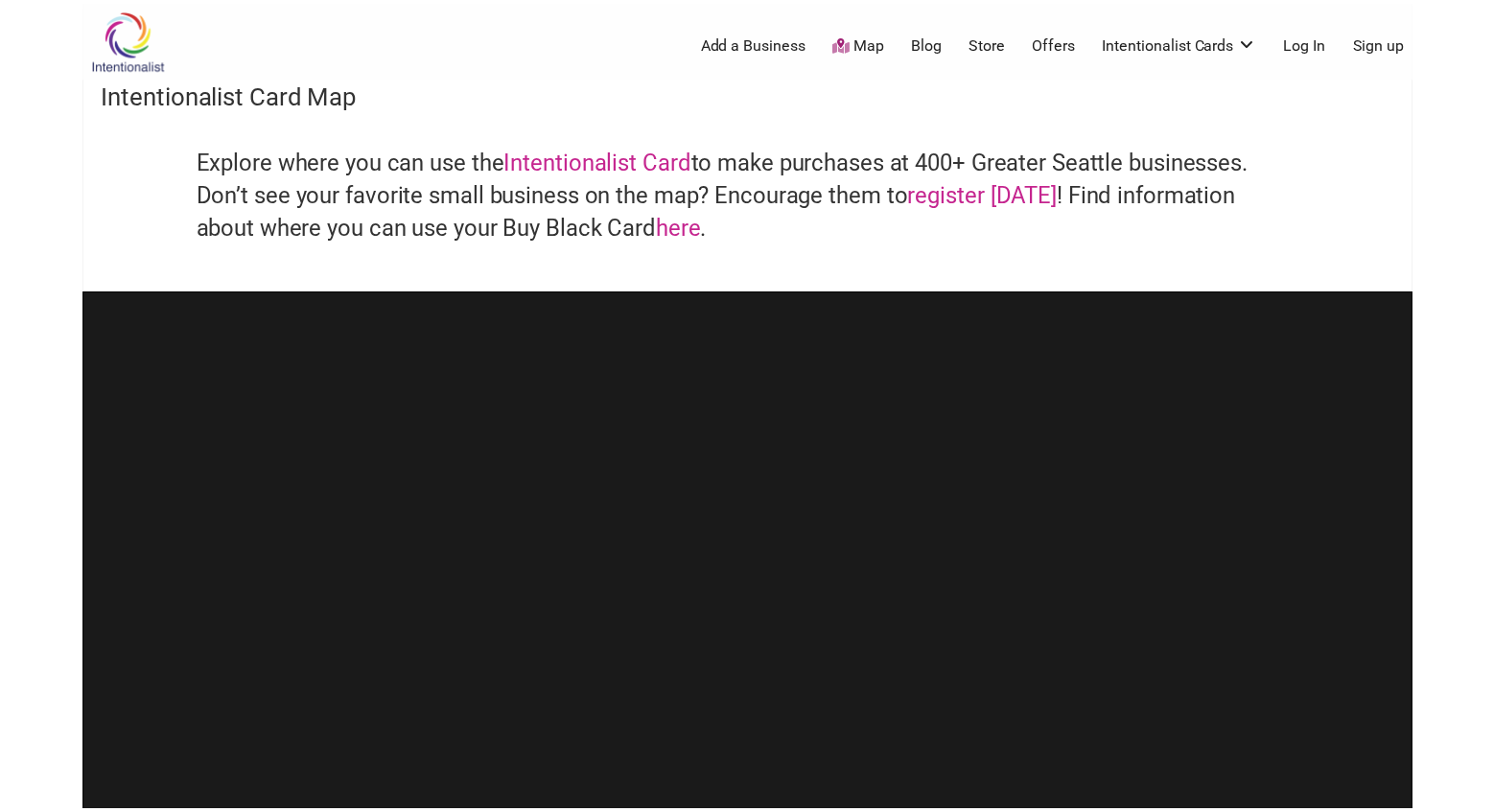 scroll, scrollTop: 0, scrollLeft: 0, axis: both 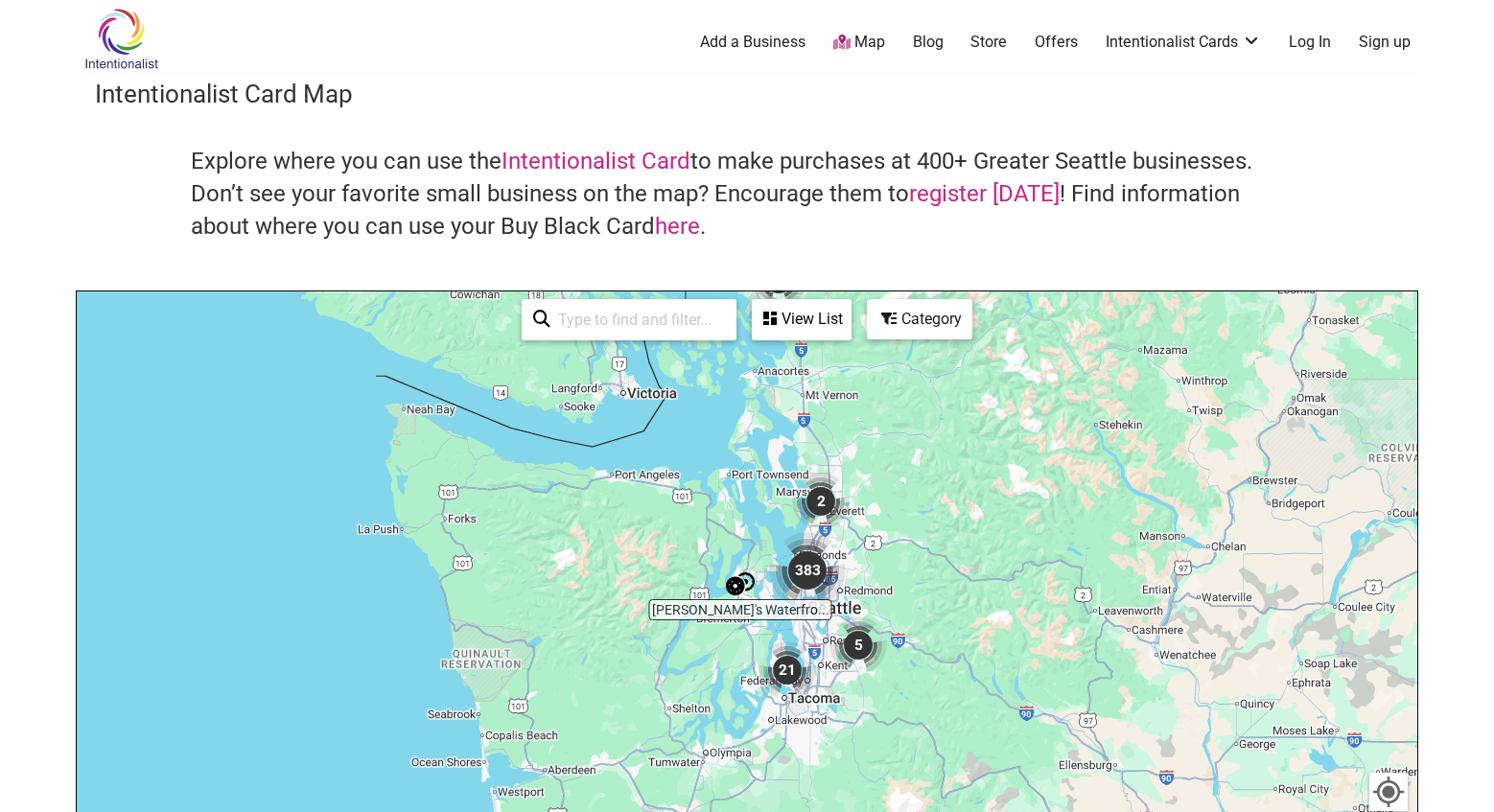 drag, startPoint x: 867, startPoint y: 677, endPoint x: 925, endPoint y: 487, distance: 198.65548 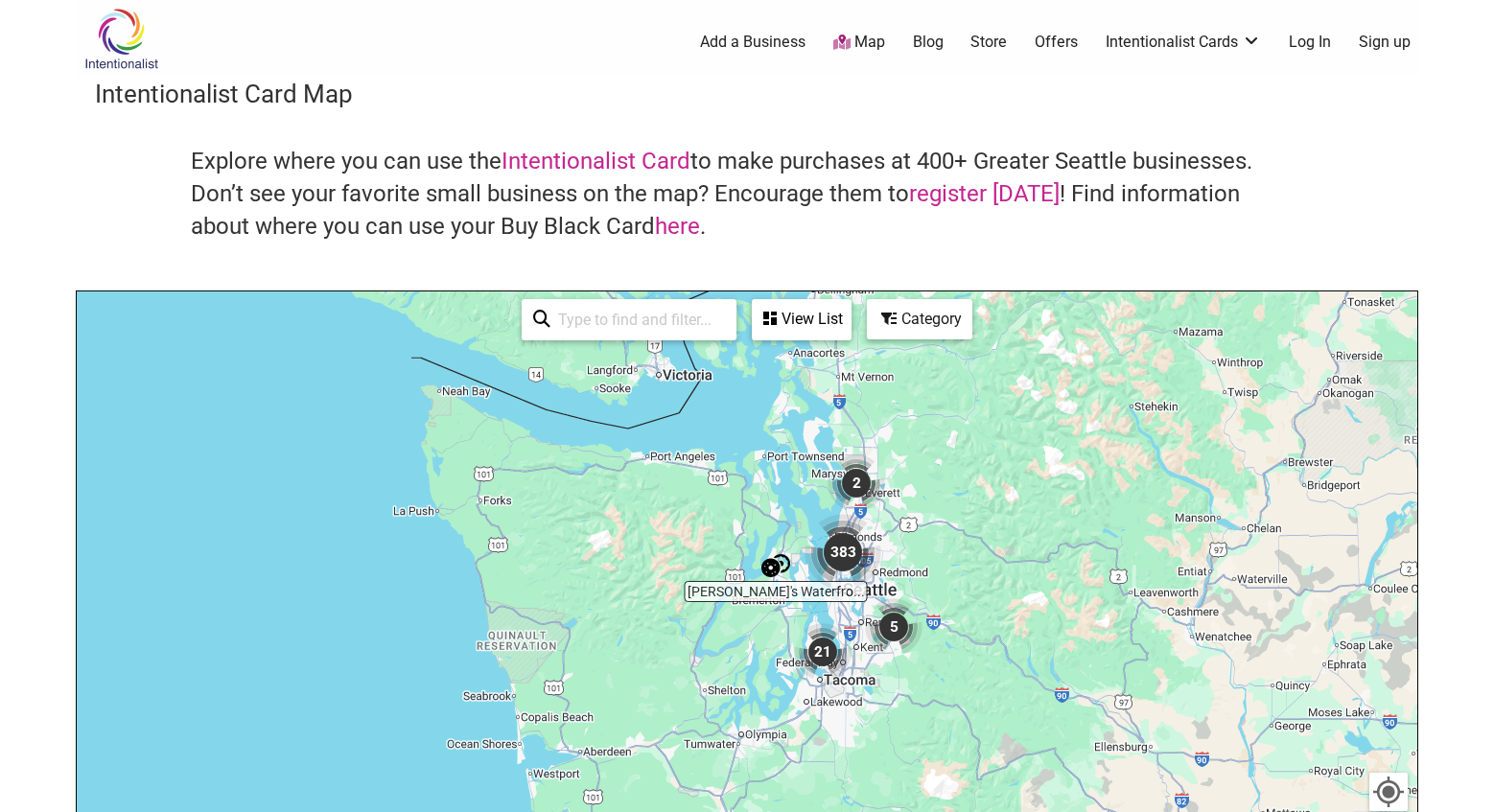 drag, startPoint x: 800, startPoint y: 715, endPoint x: 834, endPoint y: 705, distance: 35.44009 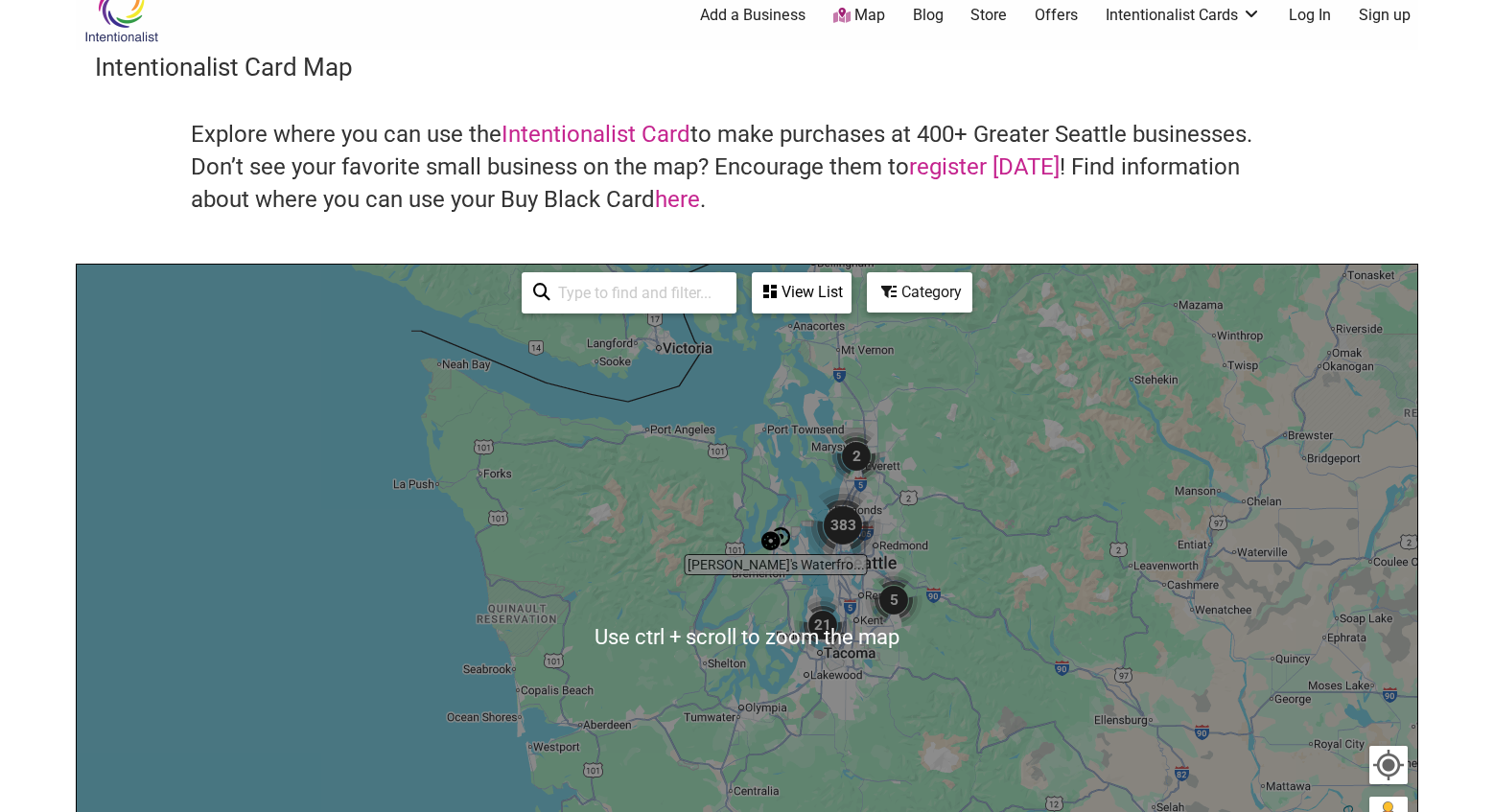 scroll, scrollTop: 0, scrollLeft: 0, axis: both 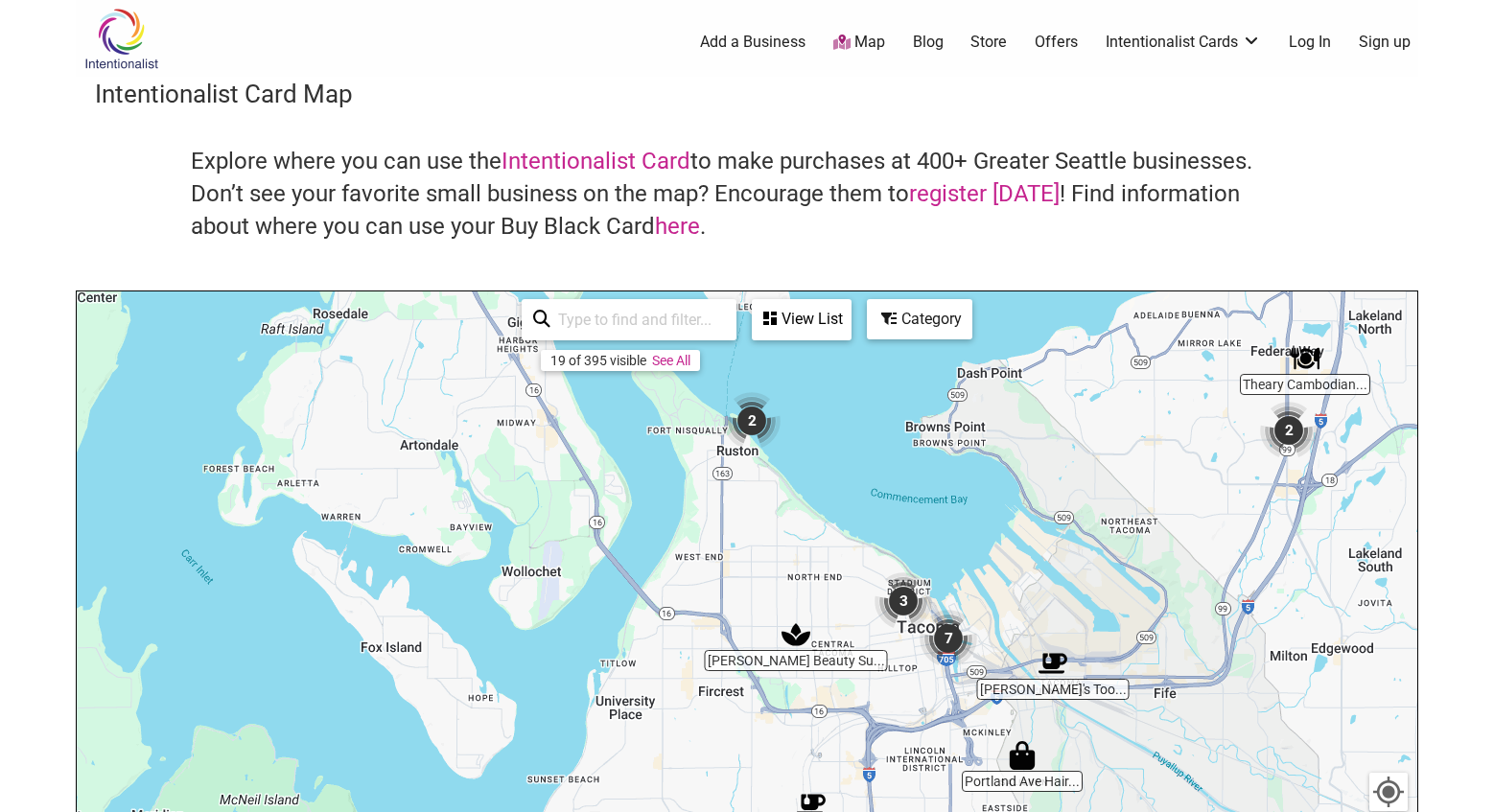drag, startPoint x: 807, startPoint y: 752, endPoint x: 806, endPoint y: 507, distance: 245.00204 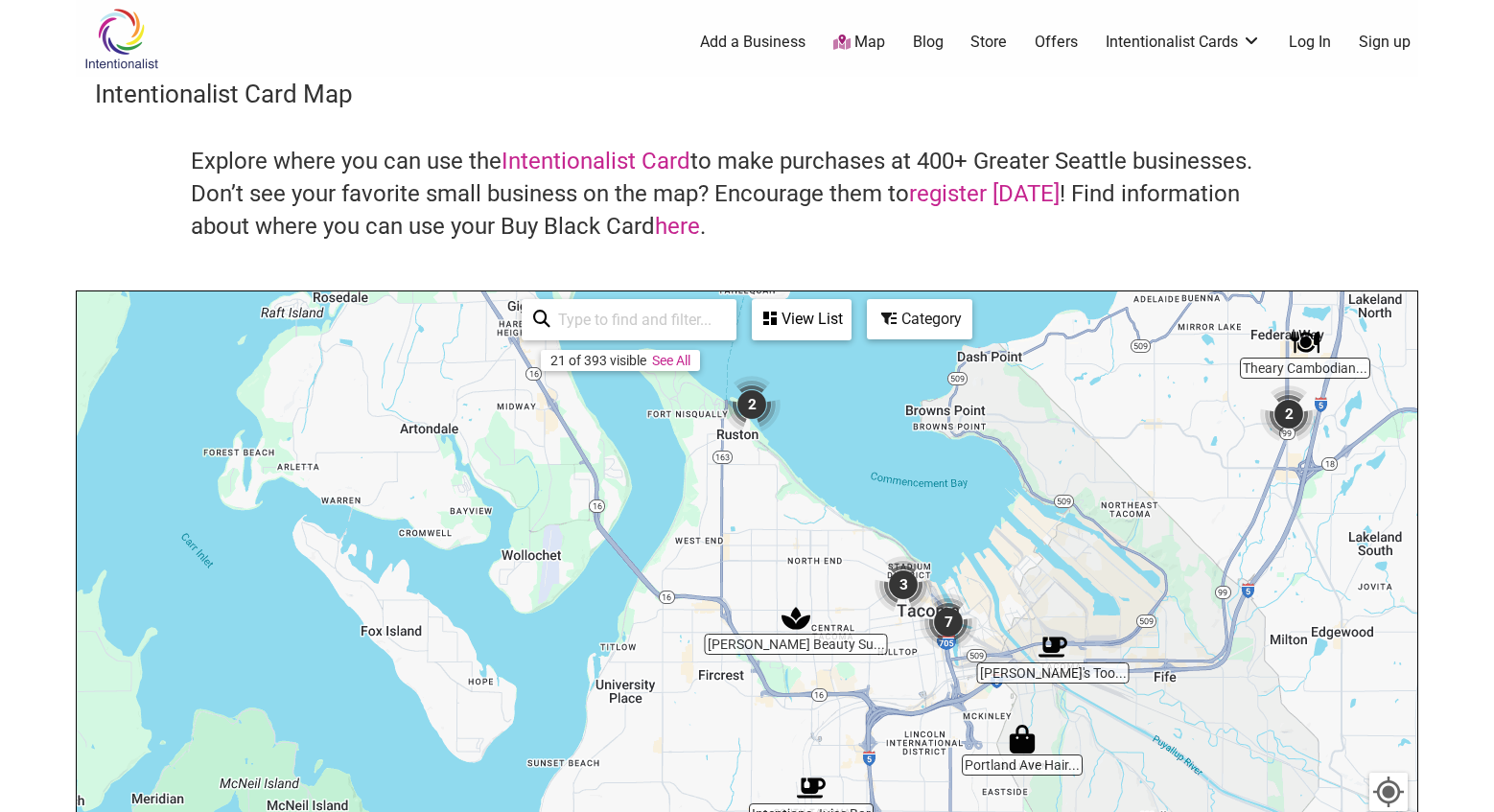 click at bounding box center (752, 405) 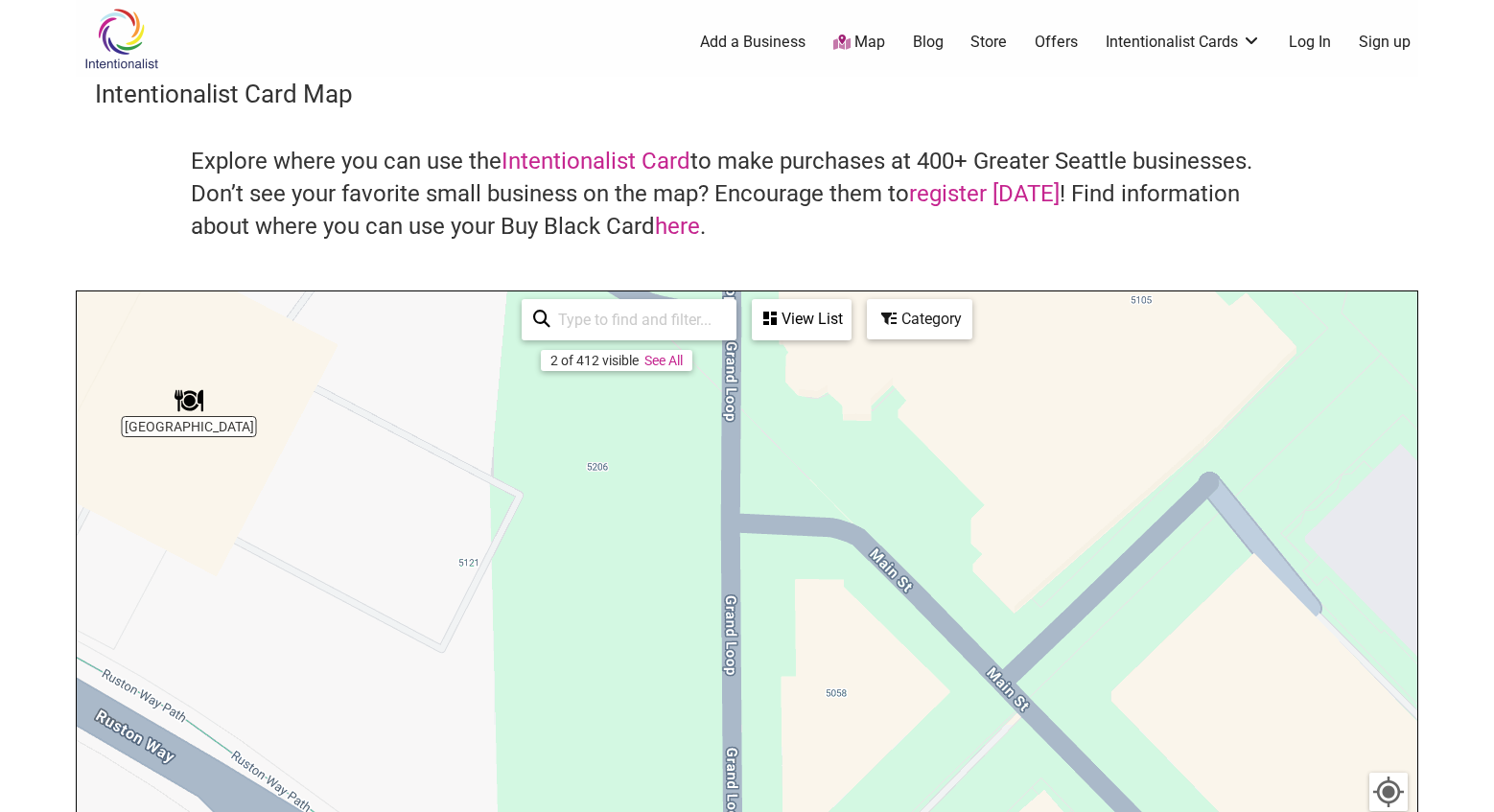 click at bounding box center (189, 401) 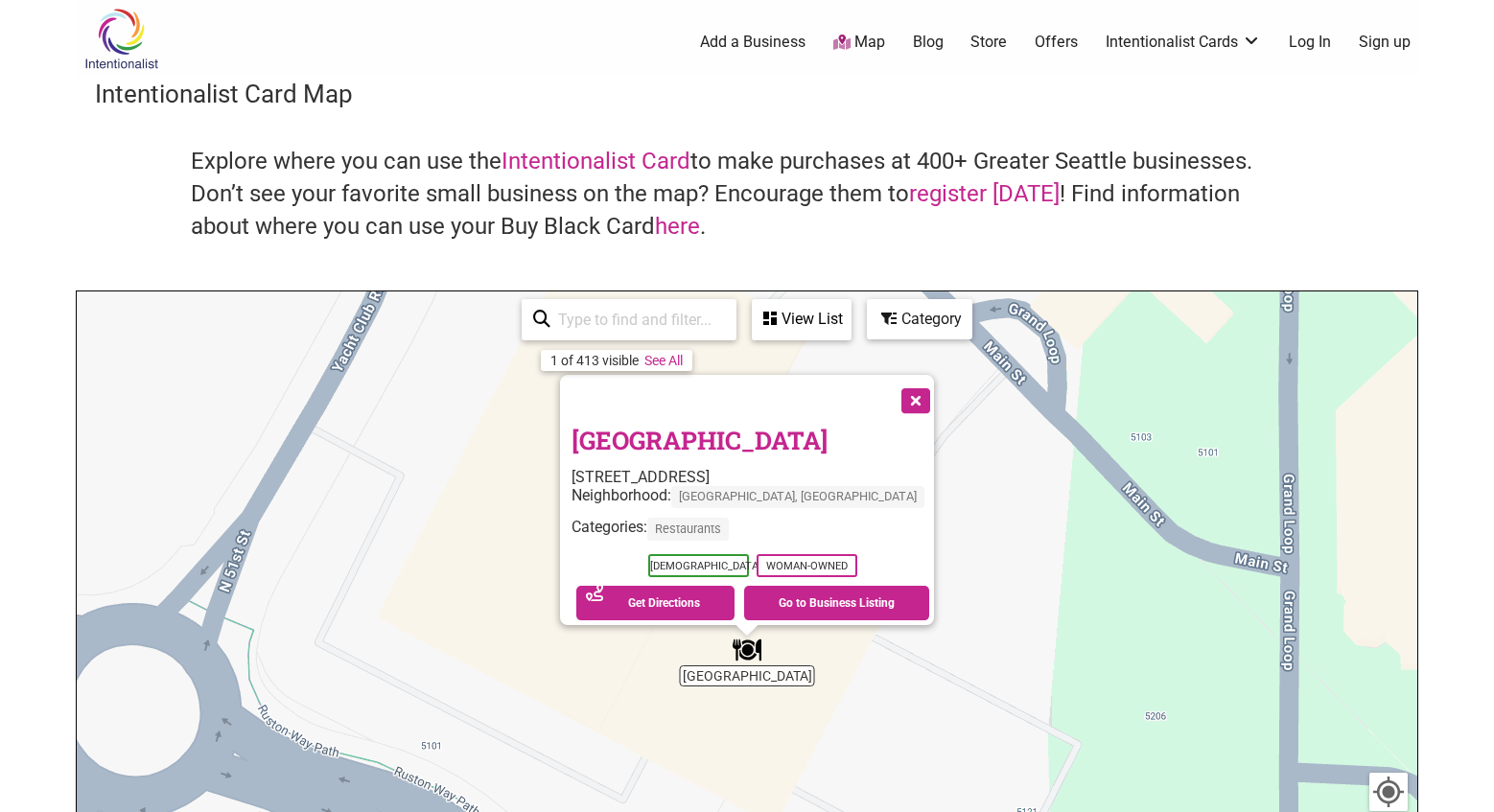 click at bounding box center [914, 399] 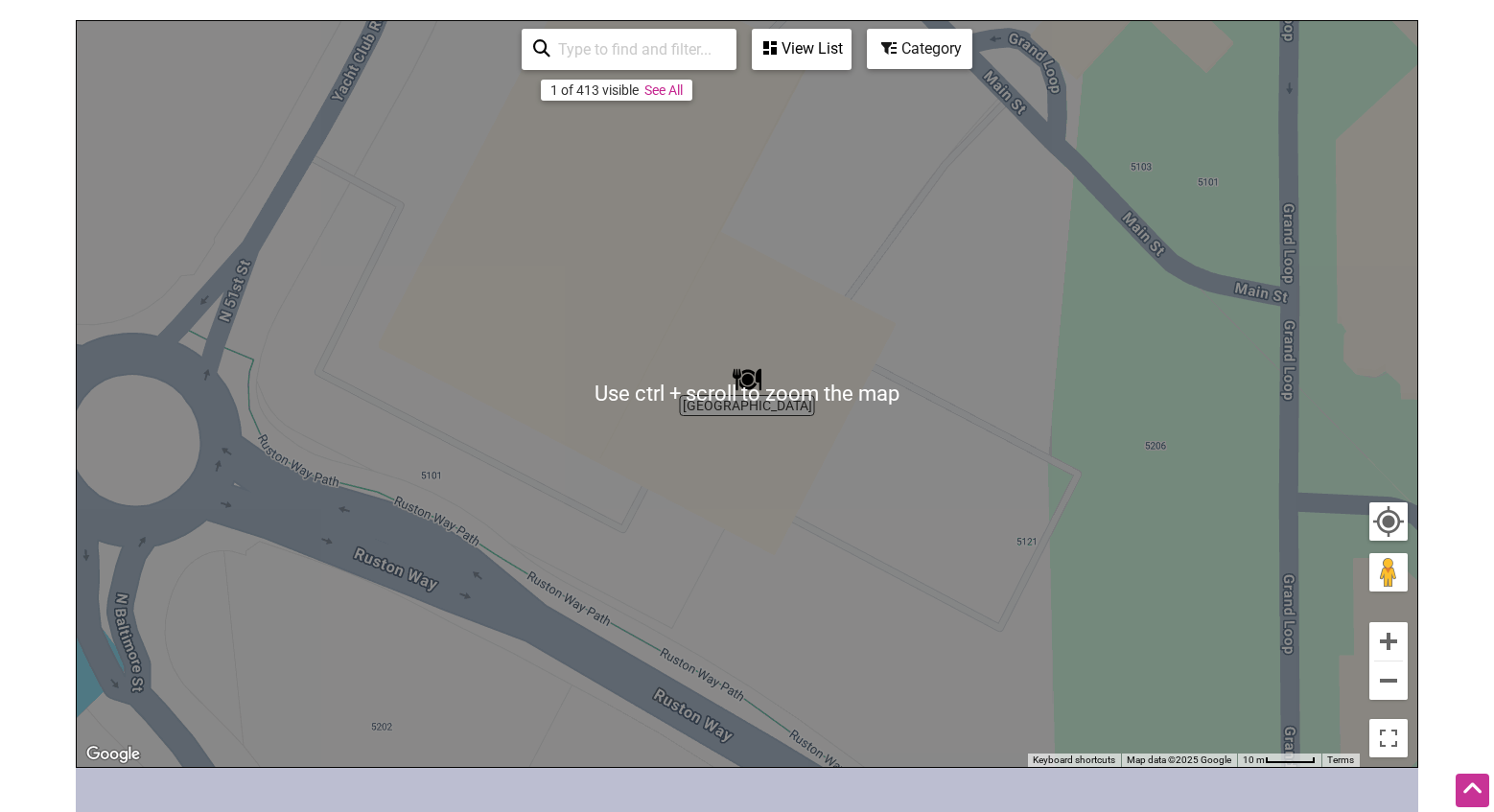 scroll, scrollTop: 288, scrollLeft: 0, axis: vertical 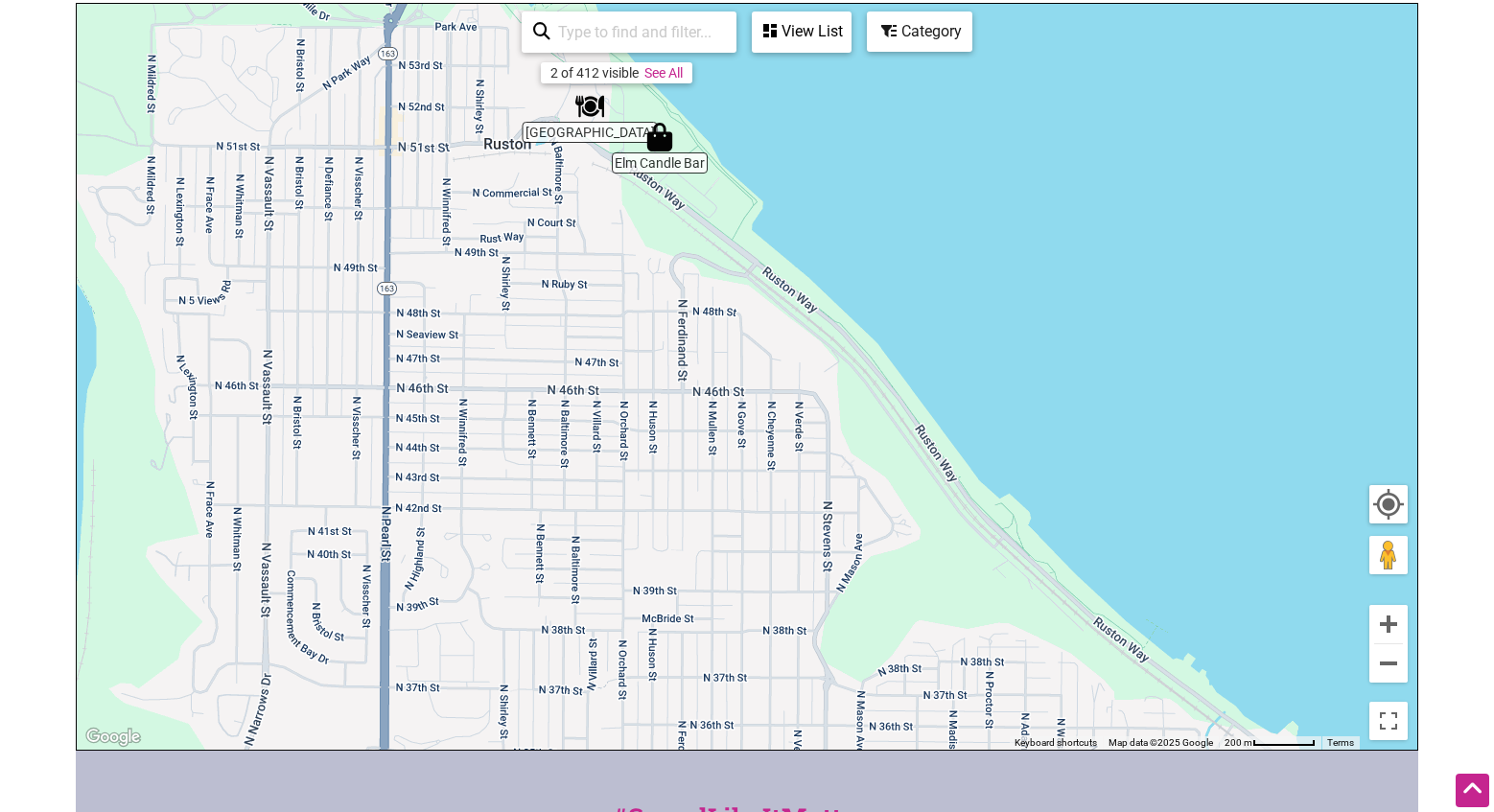 drag, startPoint x: 763, startPoint y: 438, endPoint x: 618, endPoint y: 209, distance: 271.04612 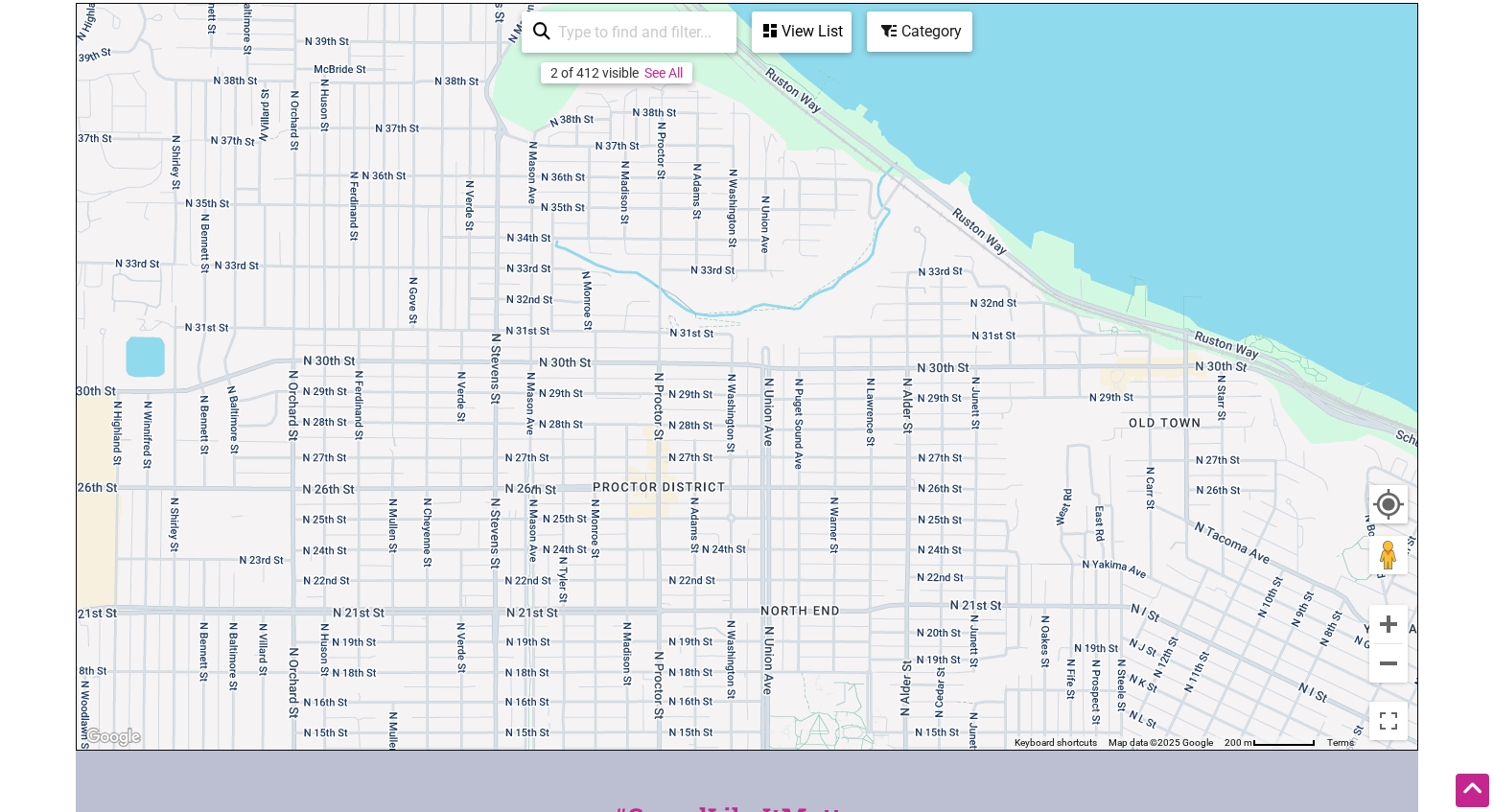 drag, startPoint x: 933, startPoint y: 539, endPoint x: 656, endPoint y: 82, distance: 534.395 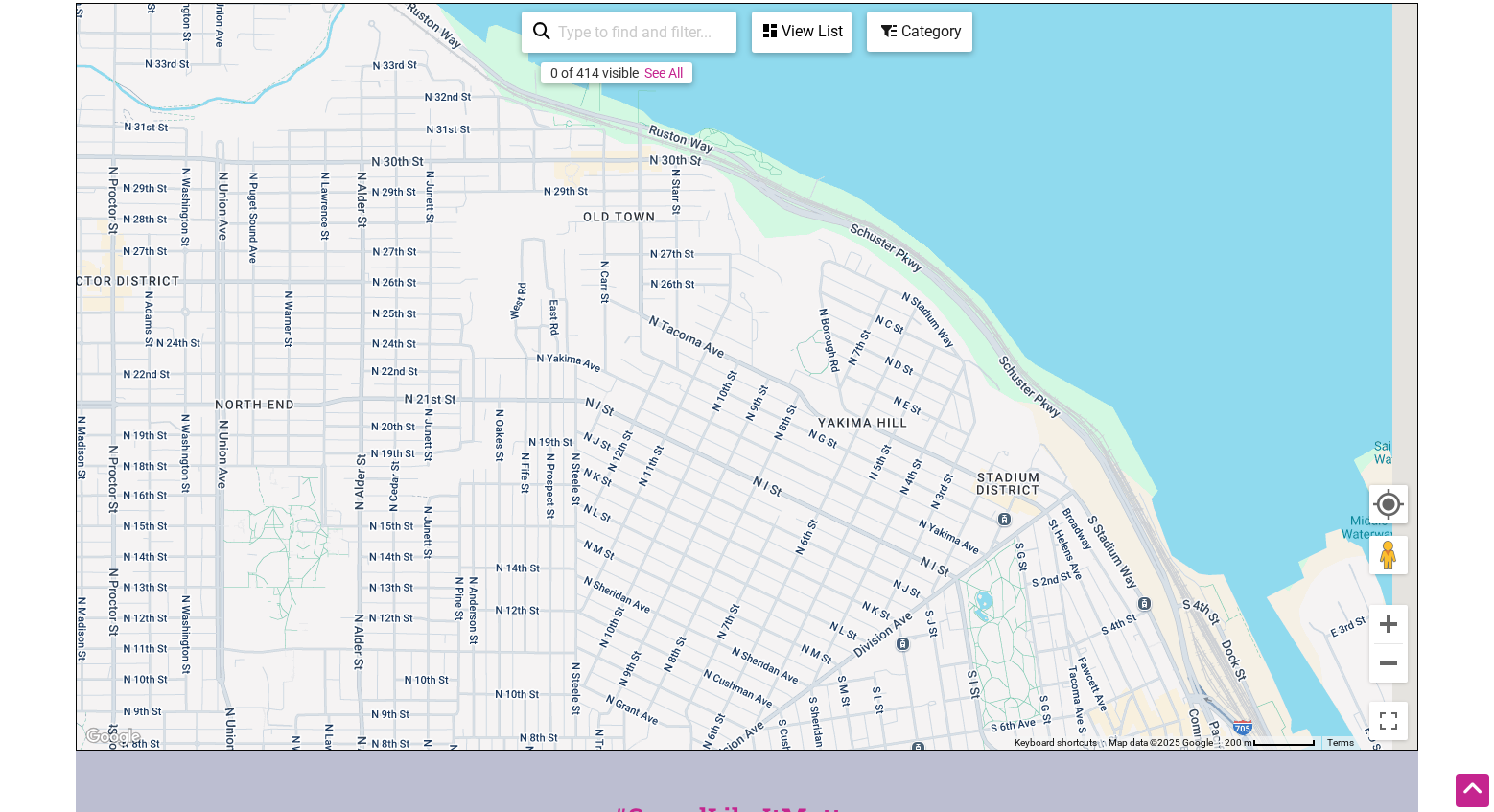 drag, startPoint x: 1064, startPoint y: 526, endPoint x: 500, endPoint y: 312, distance: 603.2346 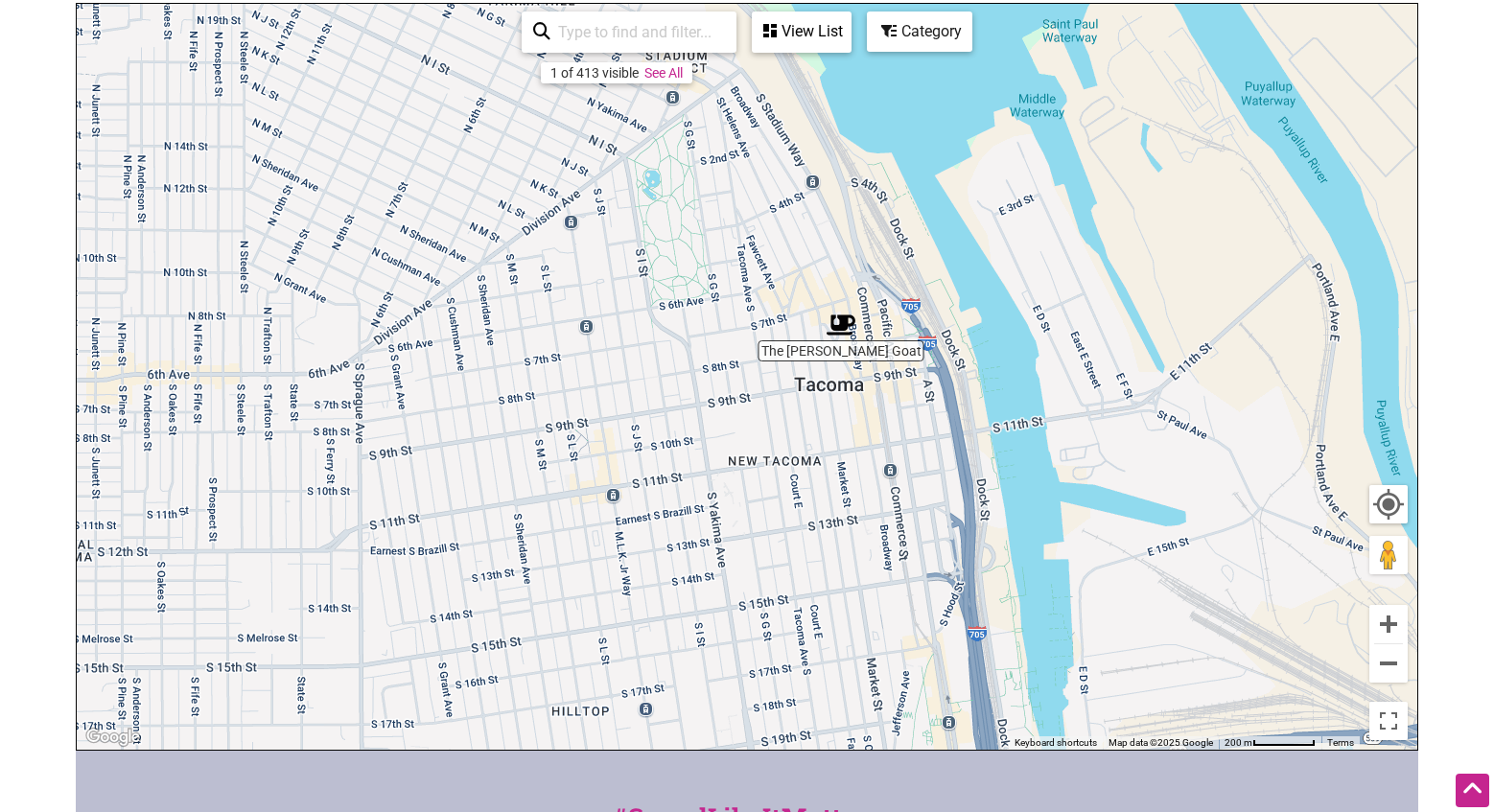 drag, startPoint x: 922, startPoint y: 457, endPoint x: 693, endPoint y: 214, distance: 333.90118 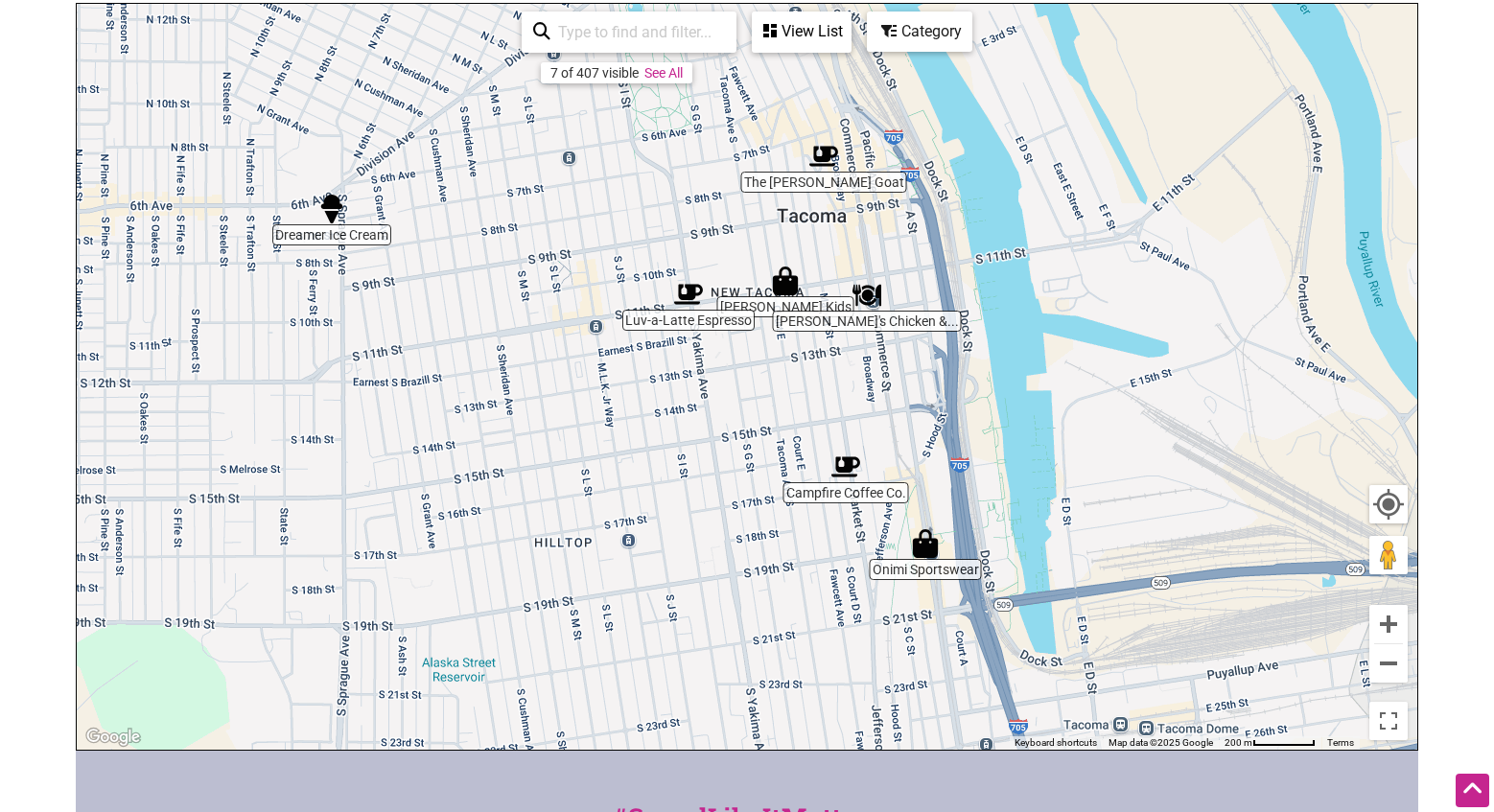 drag, startPoint x: 721, startPoint y: 647, endPoint x: 713, endPoint y: 470, distance: 177.1807 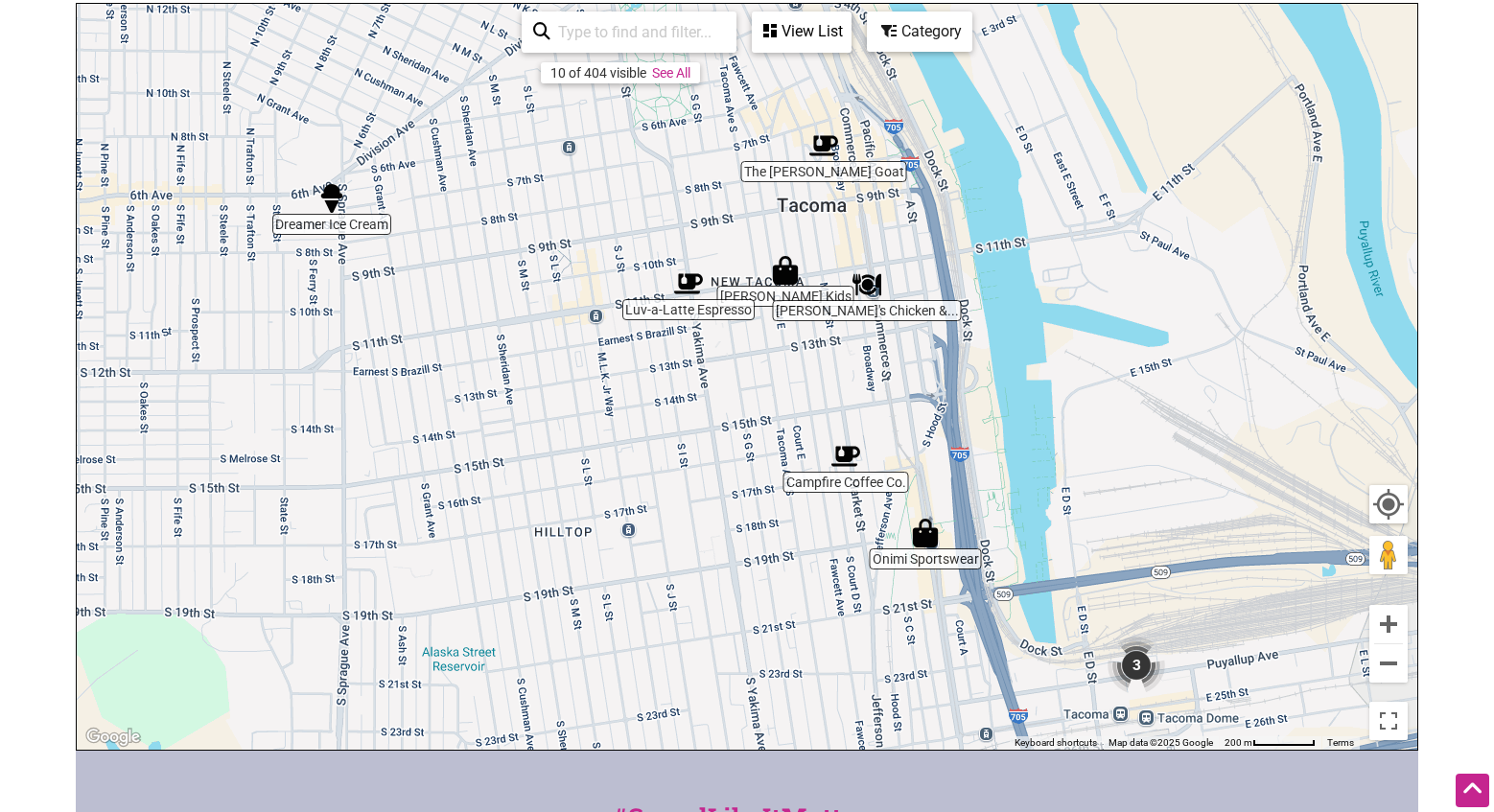 drag, startPoint x: 761, startPoint y: 684, endPoint x: 756, endPoint y: 588, distance: 96.13012 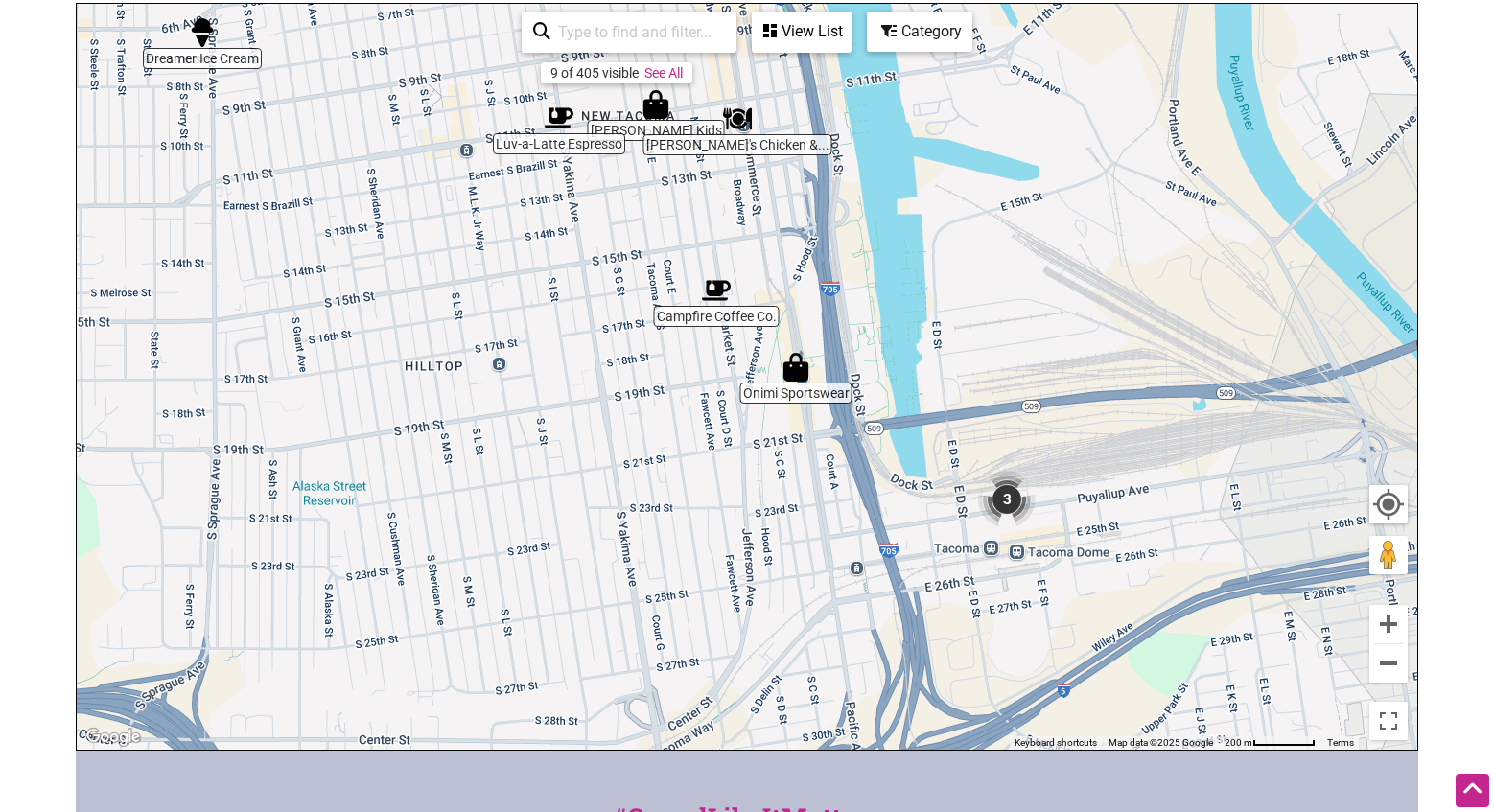 drag, startPoint x: 822, startPoint y: 621, endPoint x: 737, endPoint y: 616, distance: 85.14693 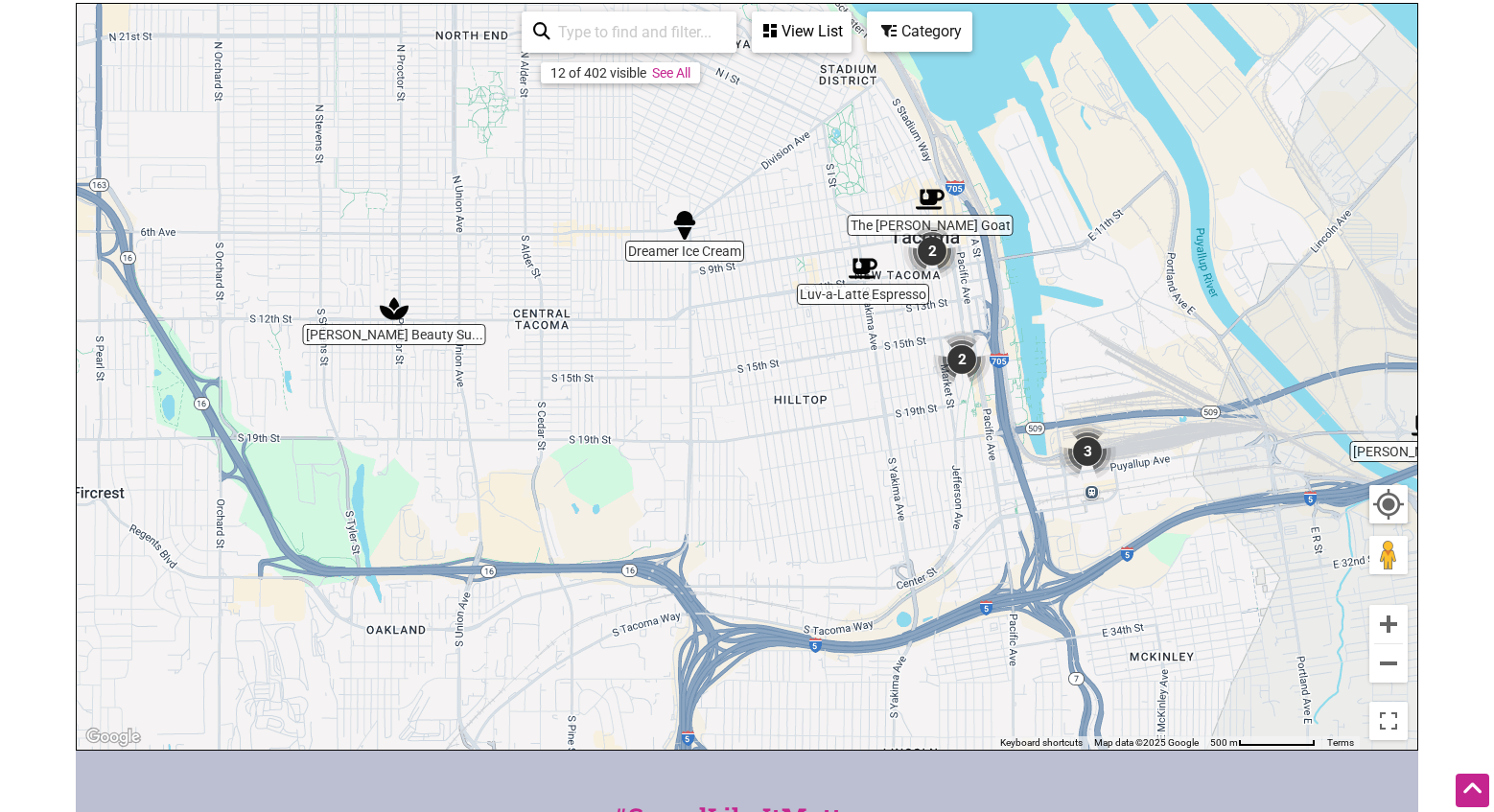 drag, startPoint x: 674, startPoint y: 621, endPoint x: 911, endPoint y: 538, distance: 251.11352 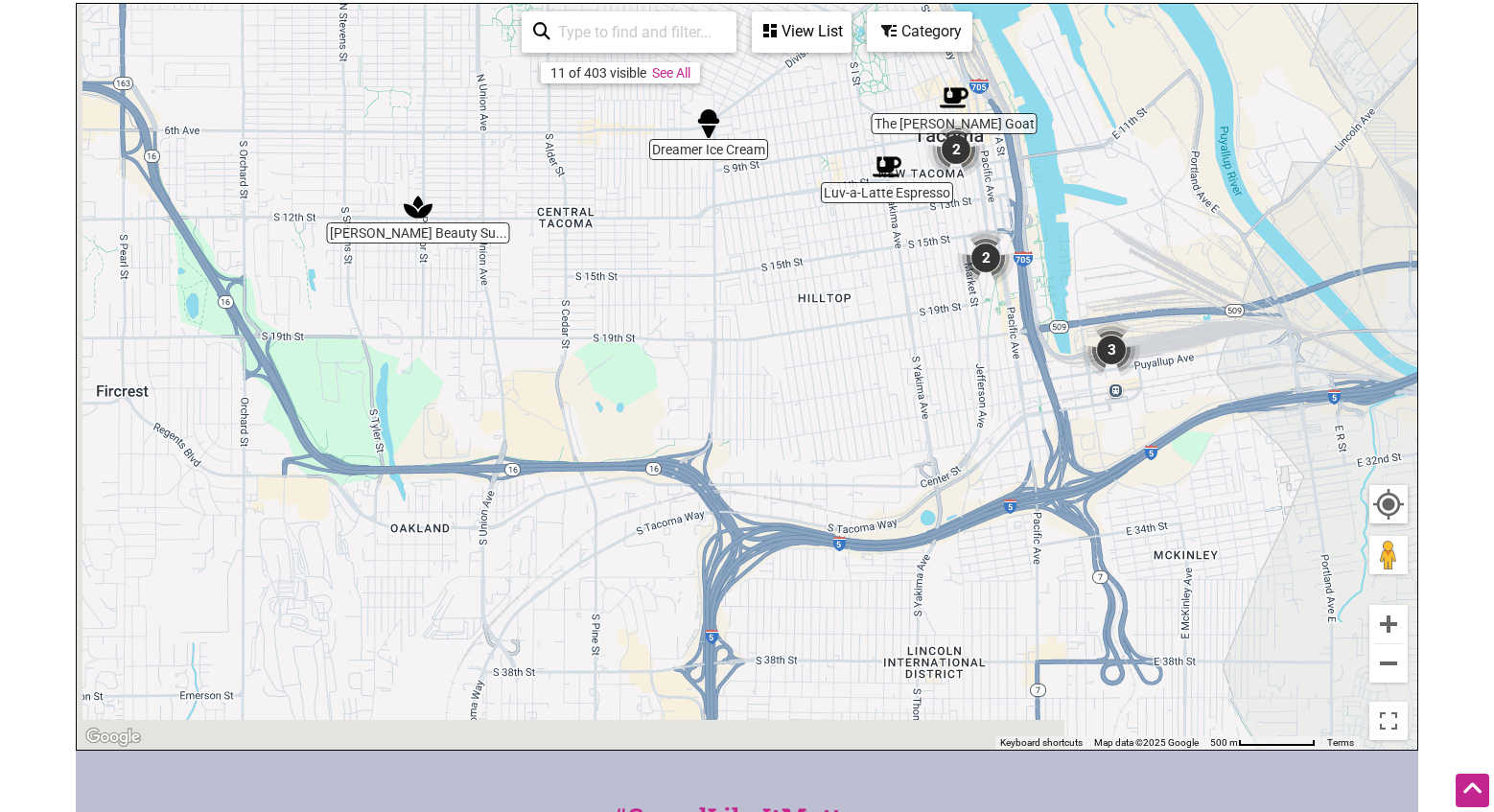 drag, startPoint x: 759, startPoint y: 534, endPoint x: 782, endPoint y: 424, distance: 112.37882 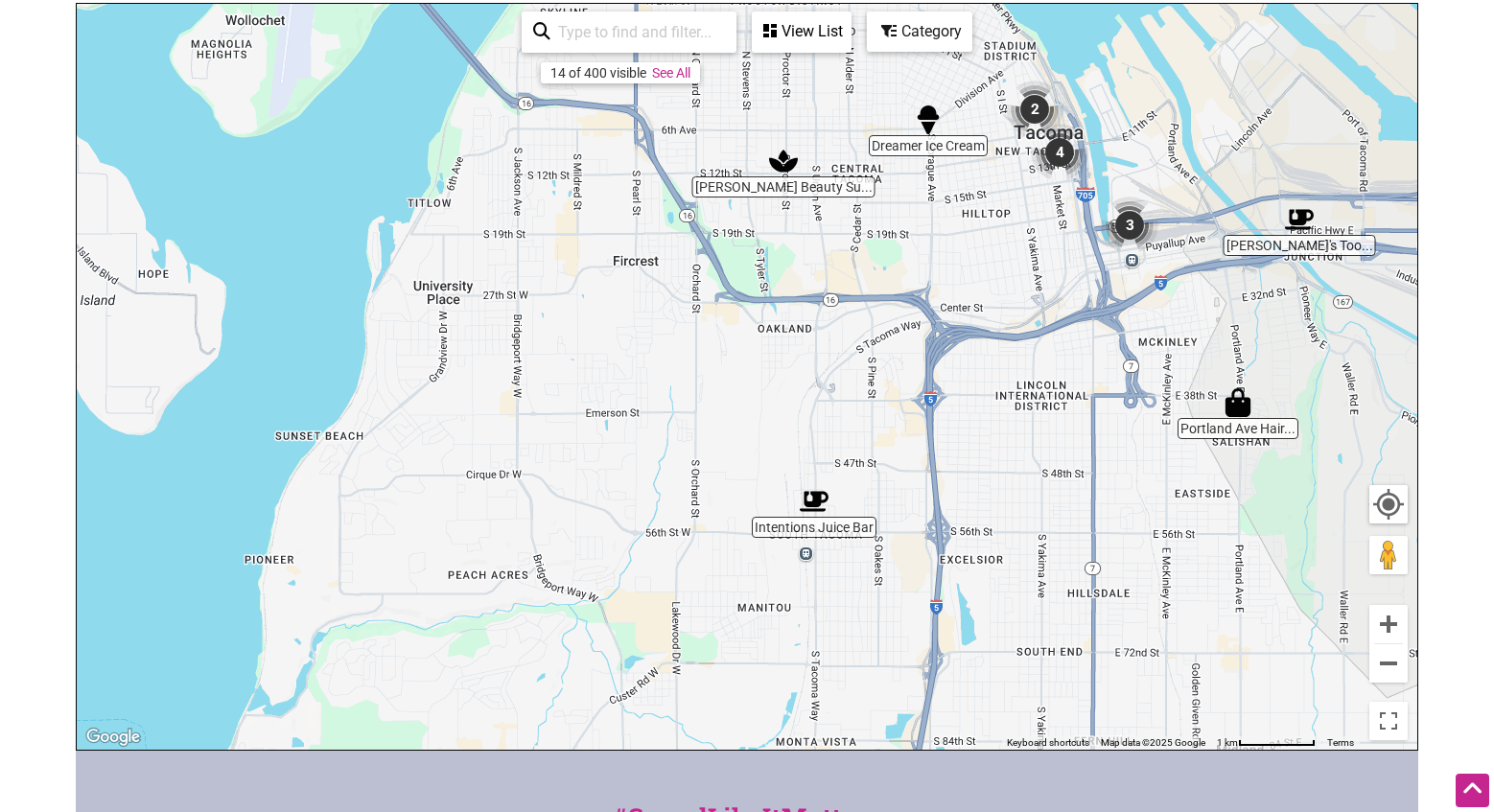 drag, startPoint x: 856, startPoint y: 616, endPoint x: 1001, endPoint y: 420, distance: 243.80525 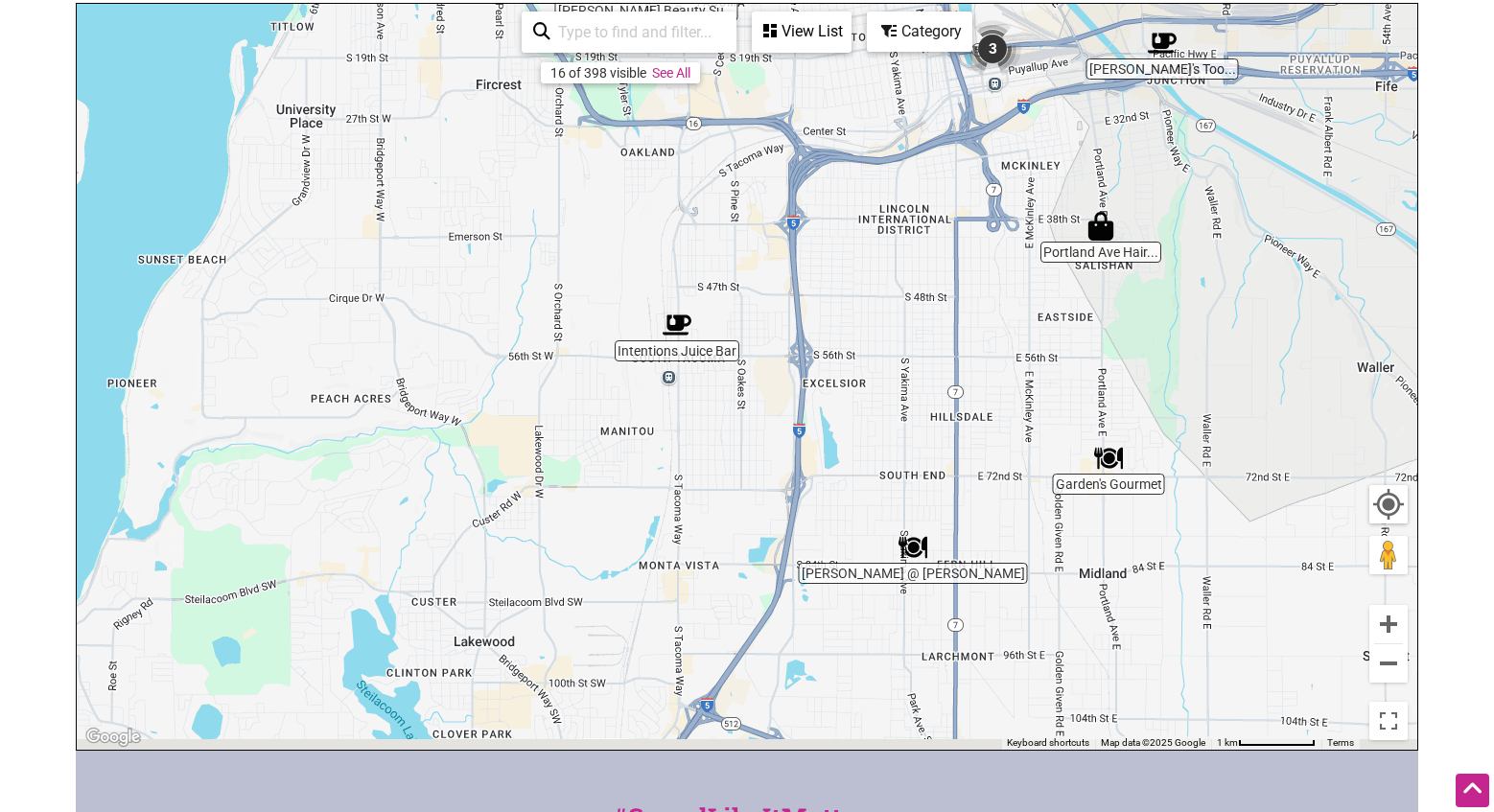 drag, startPoint x: 1052, startPoint y: 674, endPoint x: 902, endPoint y: 483, distance: 242.86004 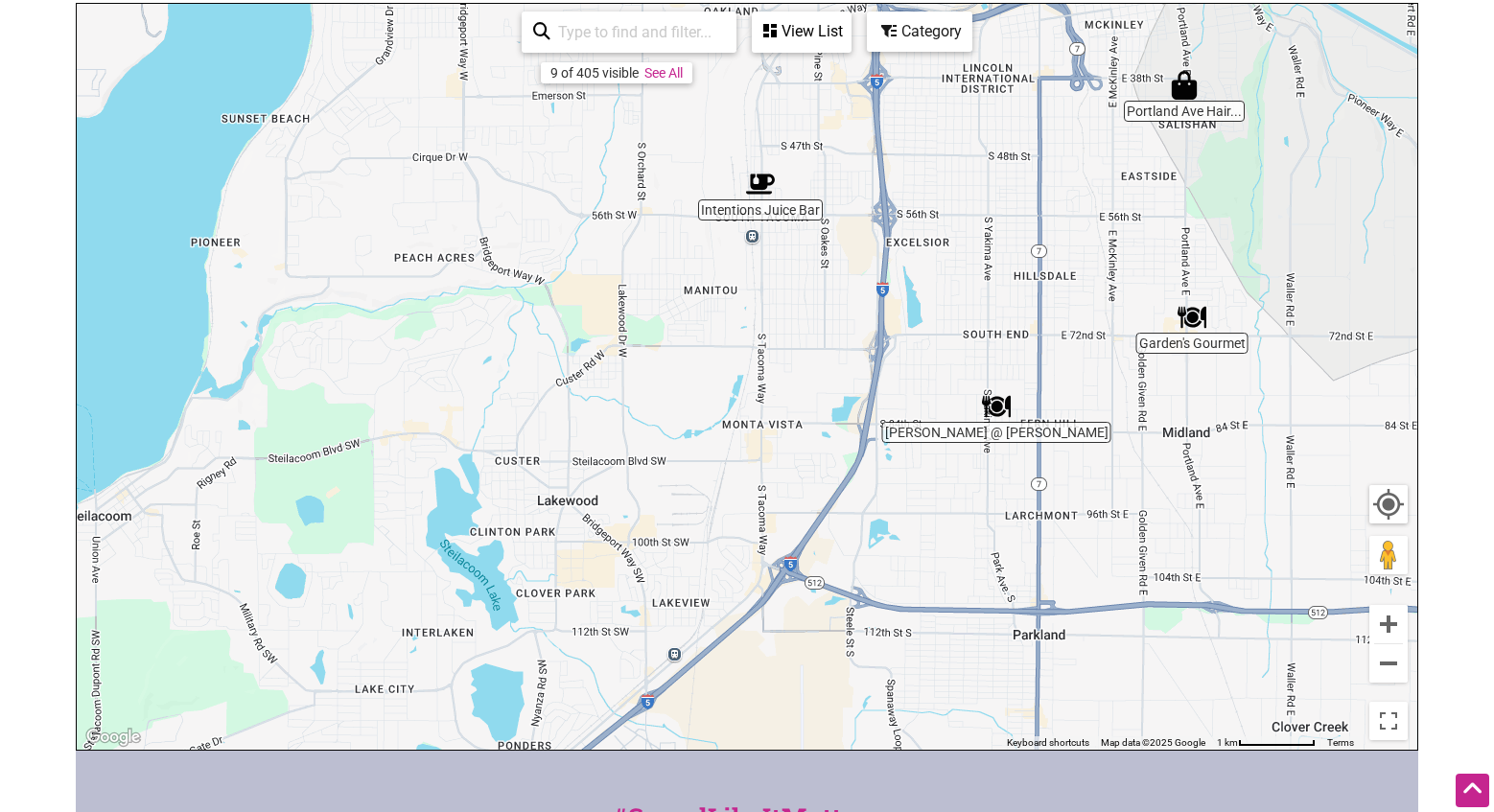 drag, startPoint x: 984, startPoint y: 628, endPoint x: 1085, endPoint y: 502, distance: 161.48375 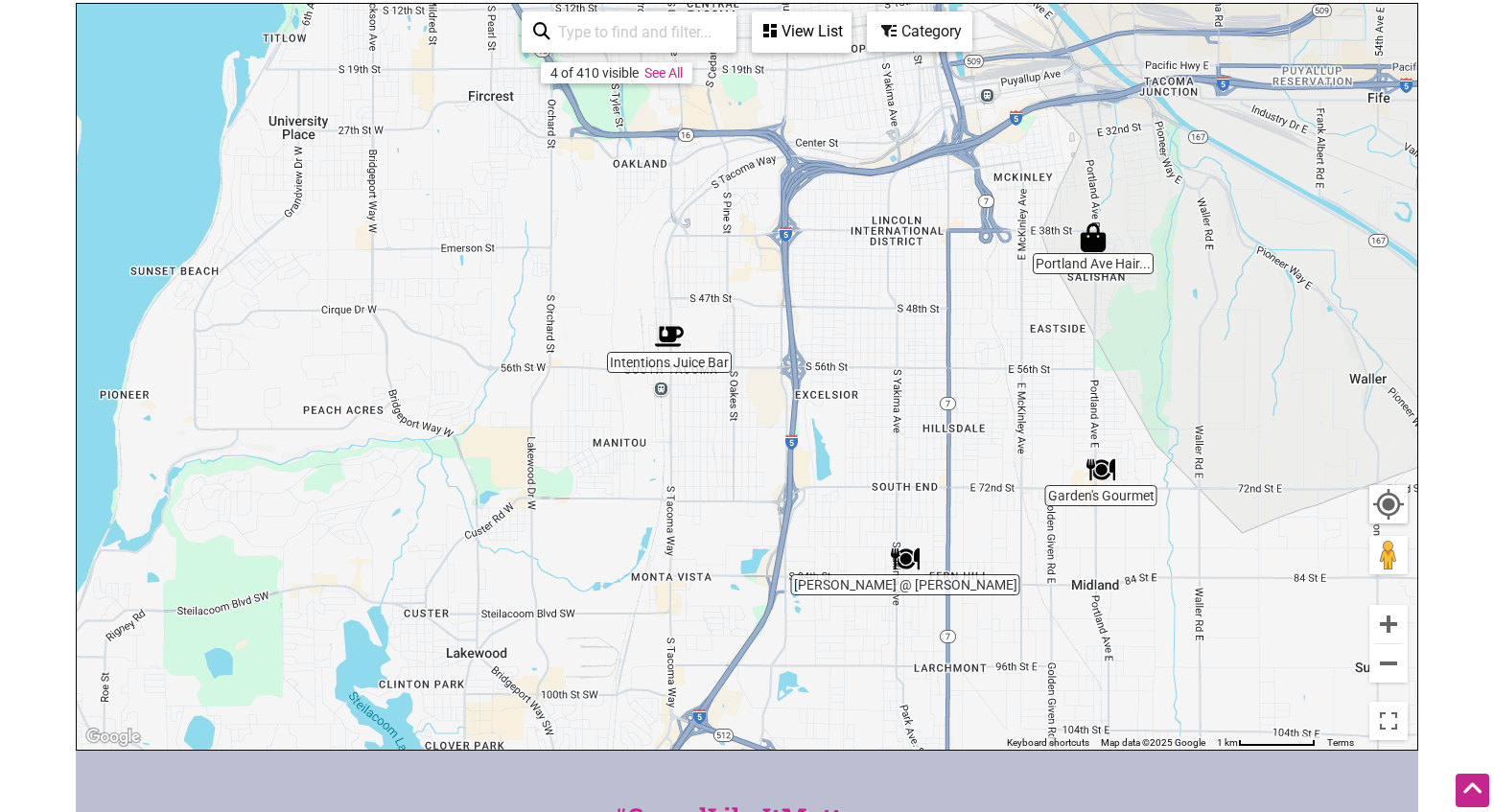 drag, startPoint x: 730, startPoint y: 560, endPoint x: 597, endPoint y: 774, distance: 251.9623 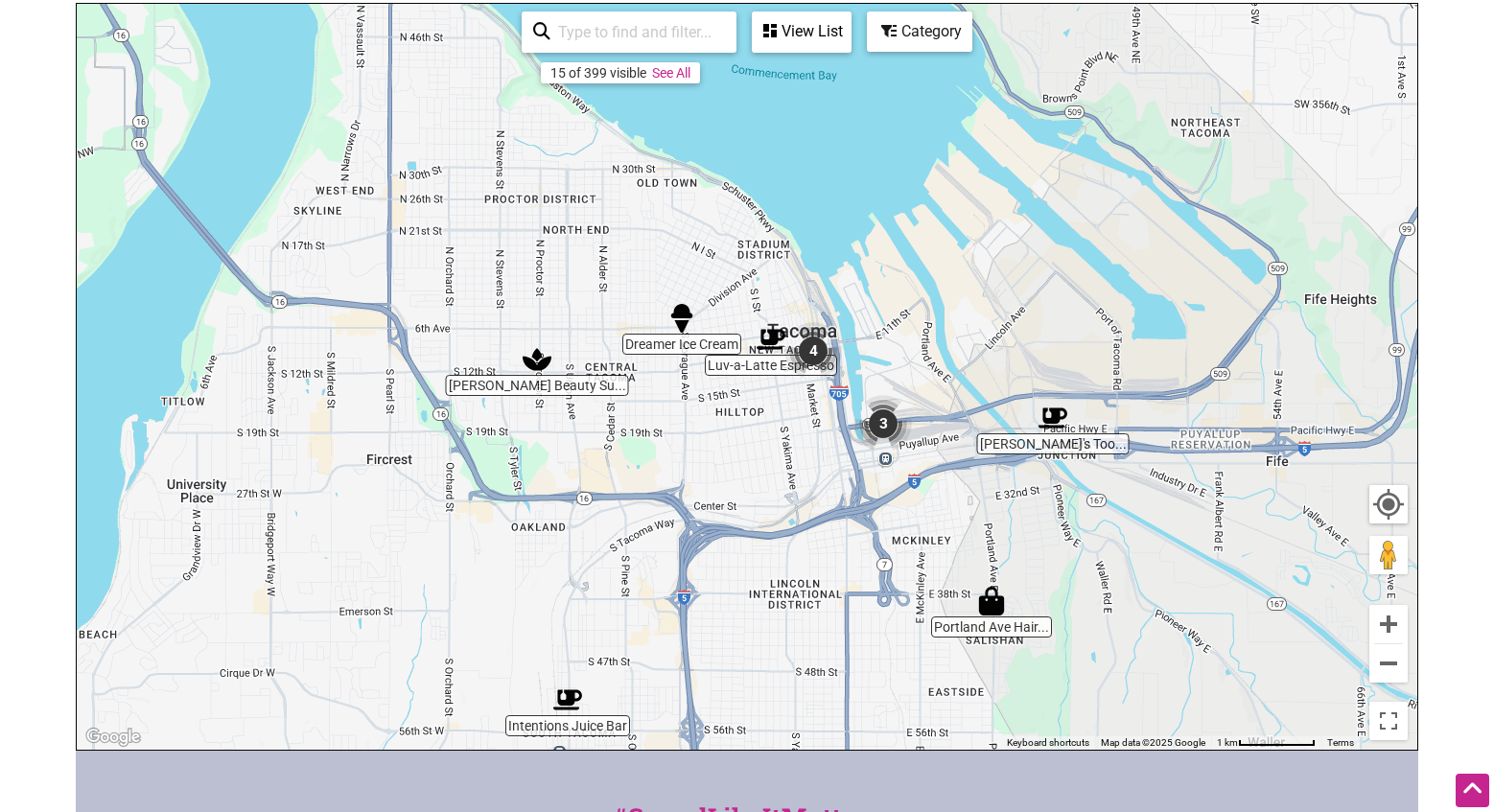drag, startPoint x: 833, startPoint y: 345, endPoint x: 762, endPoint y: 674, distance: 336.57391 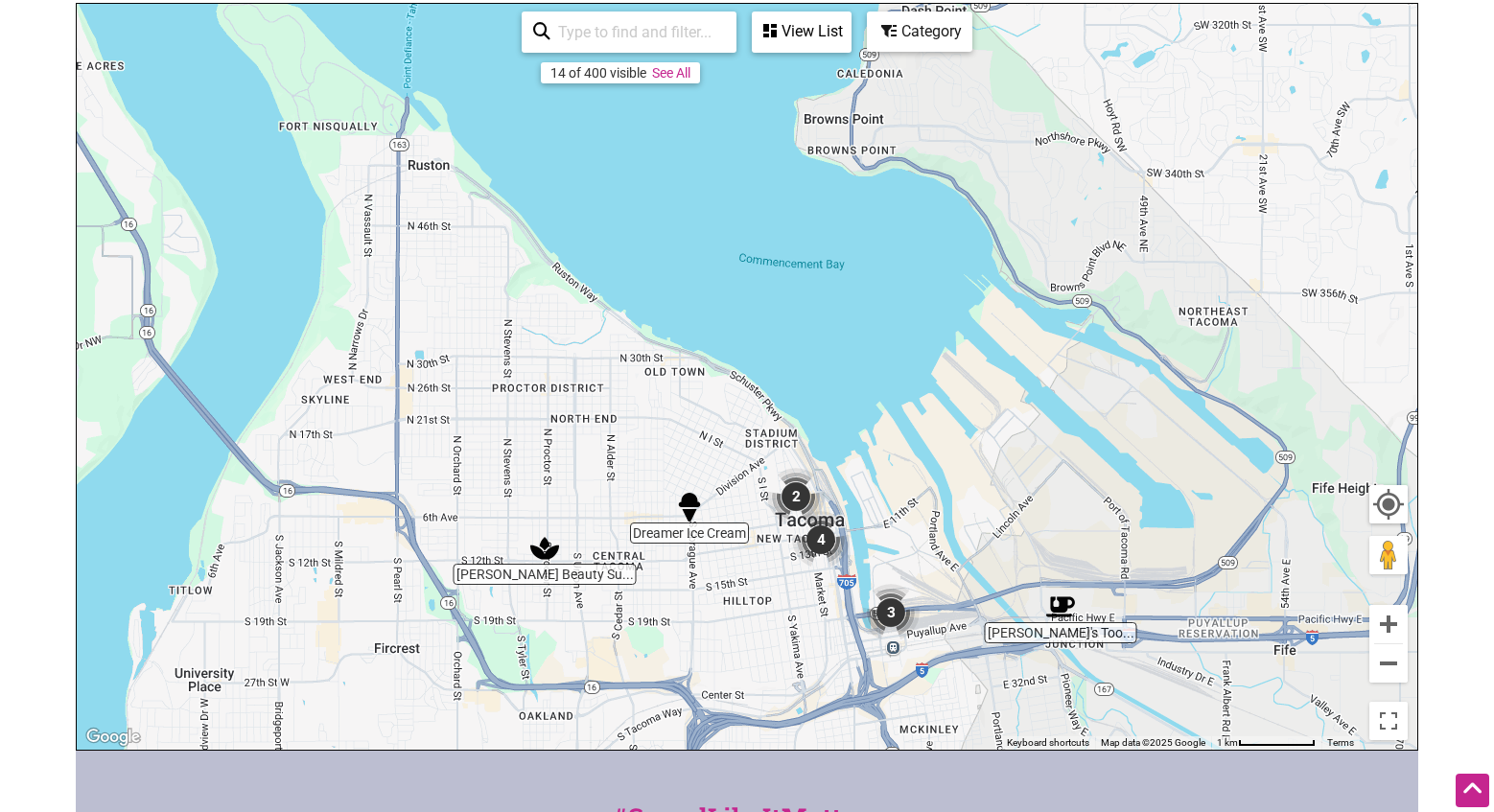 drag, startPoint x: 774, startPoint y: 480, endPoint x: 783, endPoint y: 703, distance: 223.18154 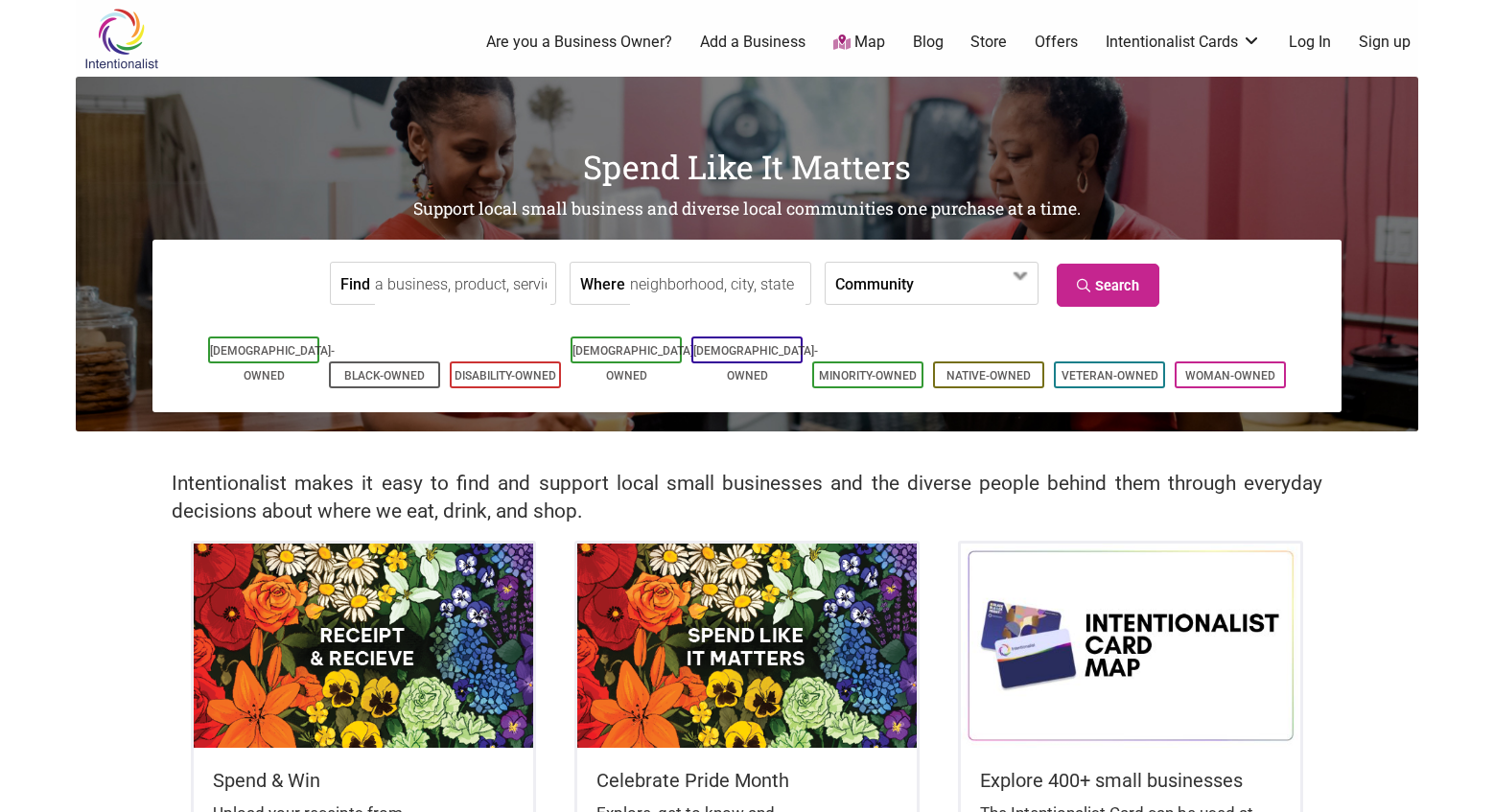 scroll, scrollTop: 0, scrollLeft: 0, axis: both 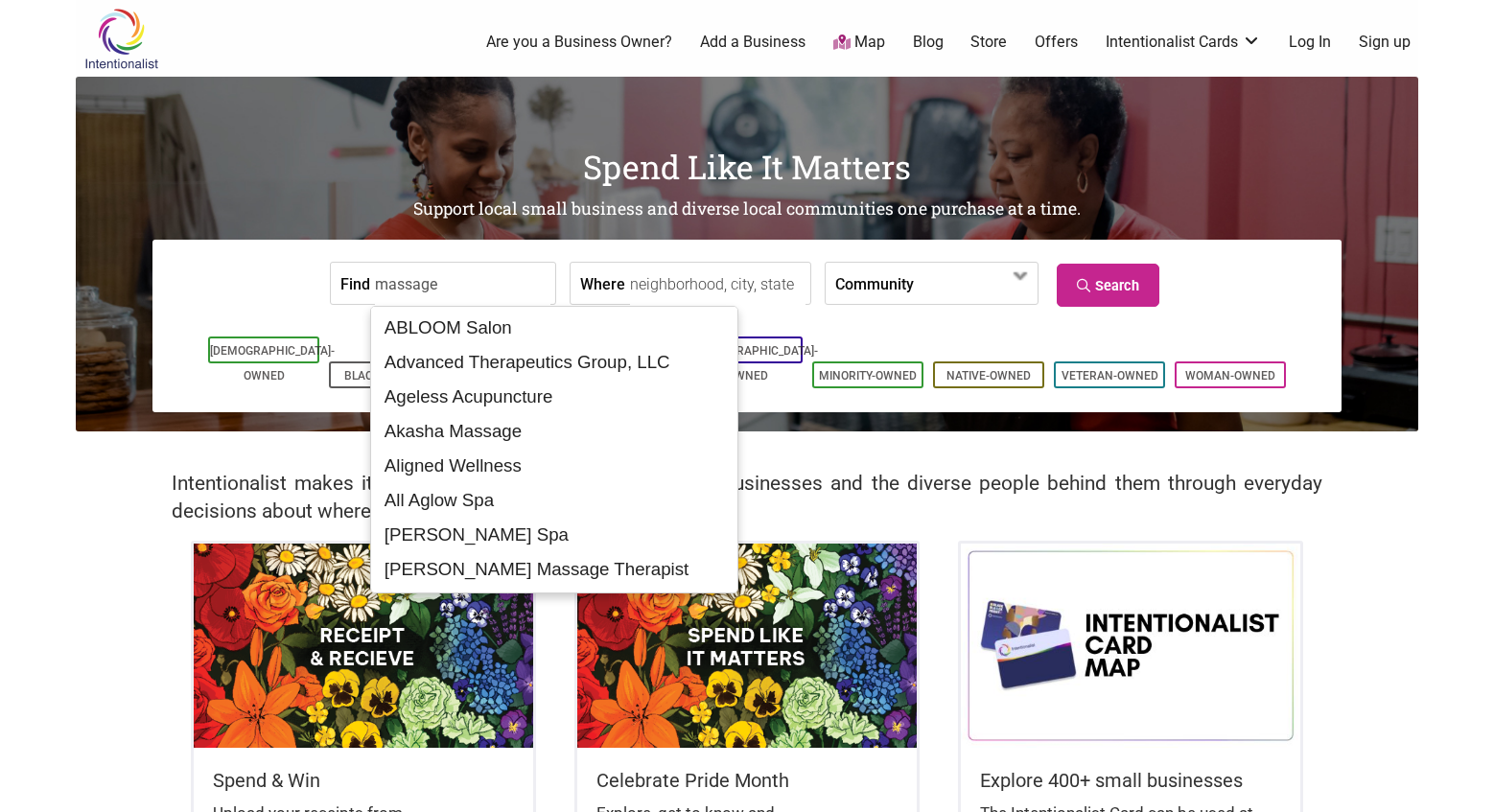 type on "massage" 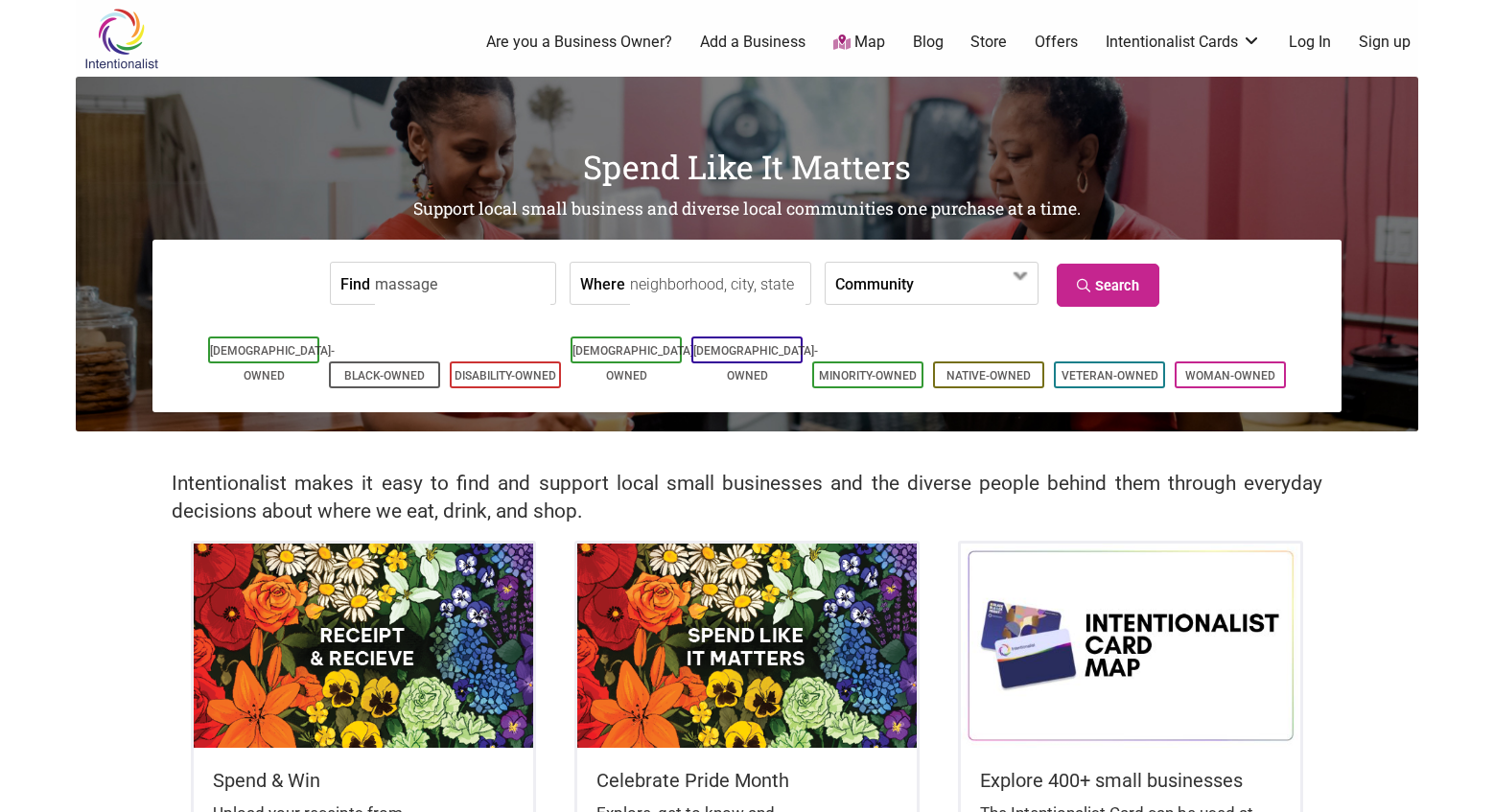 click on "Where" at bounding box center (602, 283) 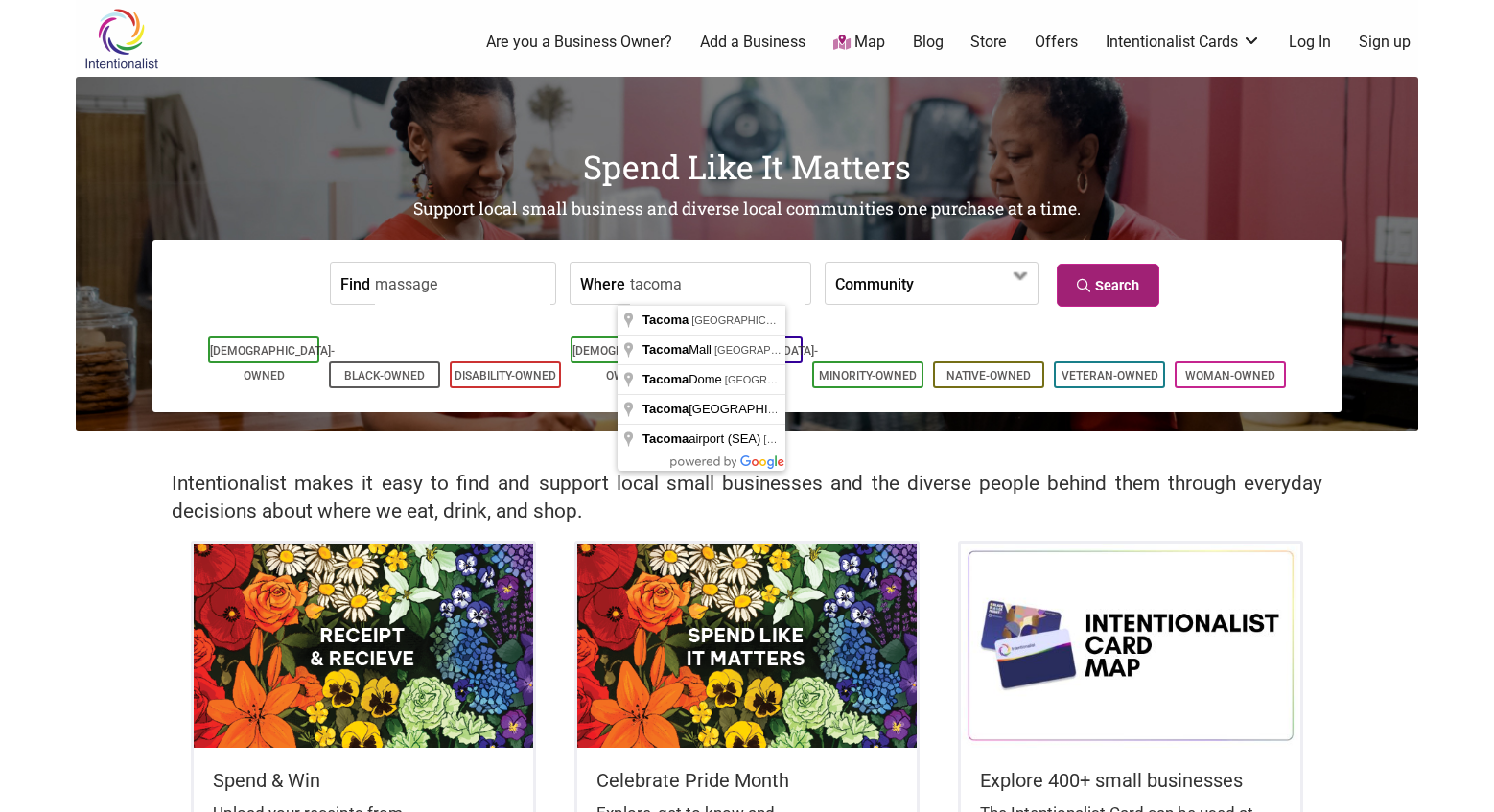 type on "tacoma" 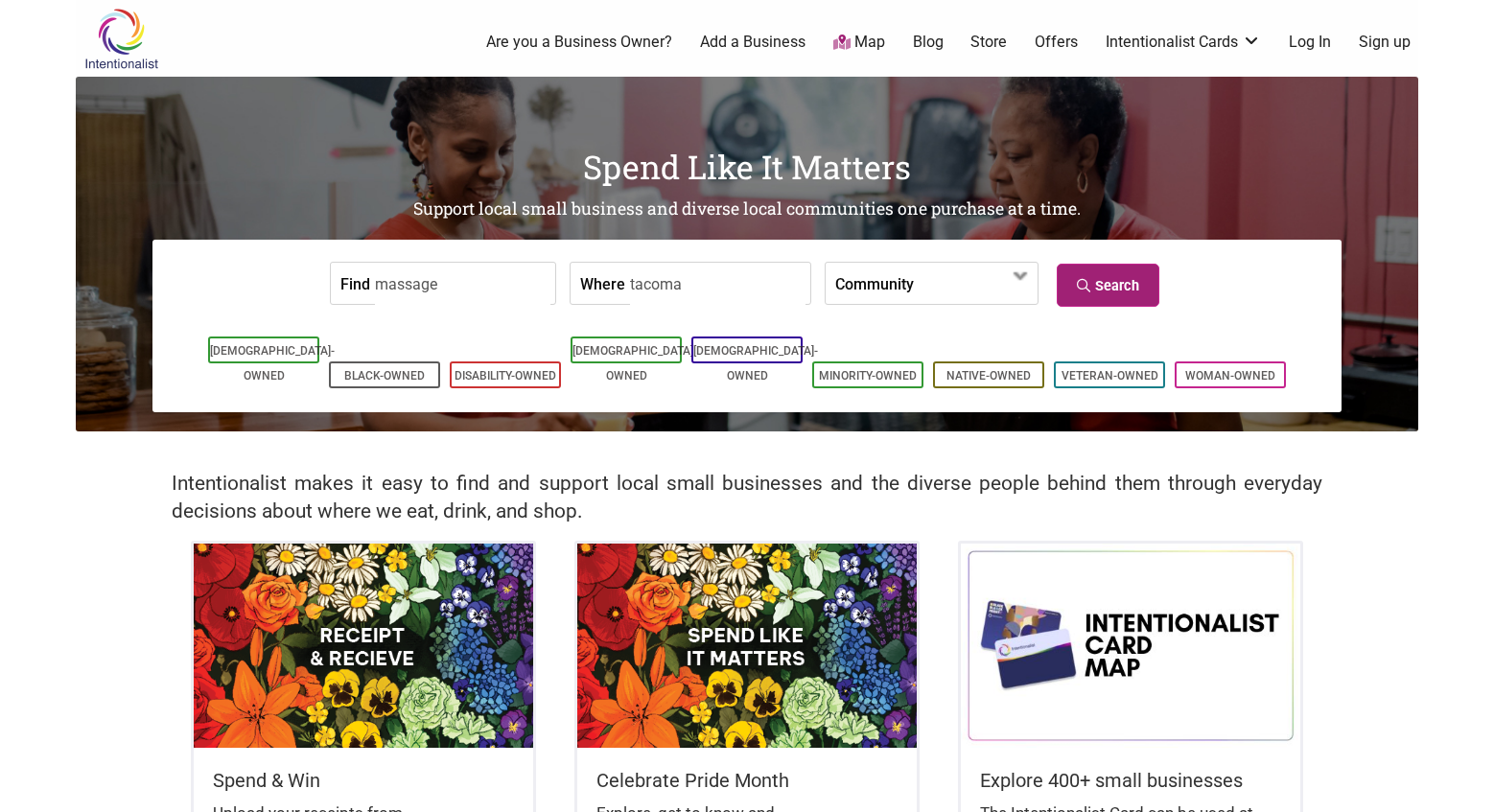 click on "Search" at bounding box center [1108, 285] 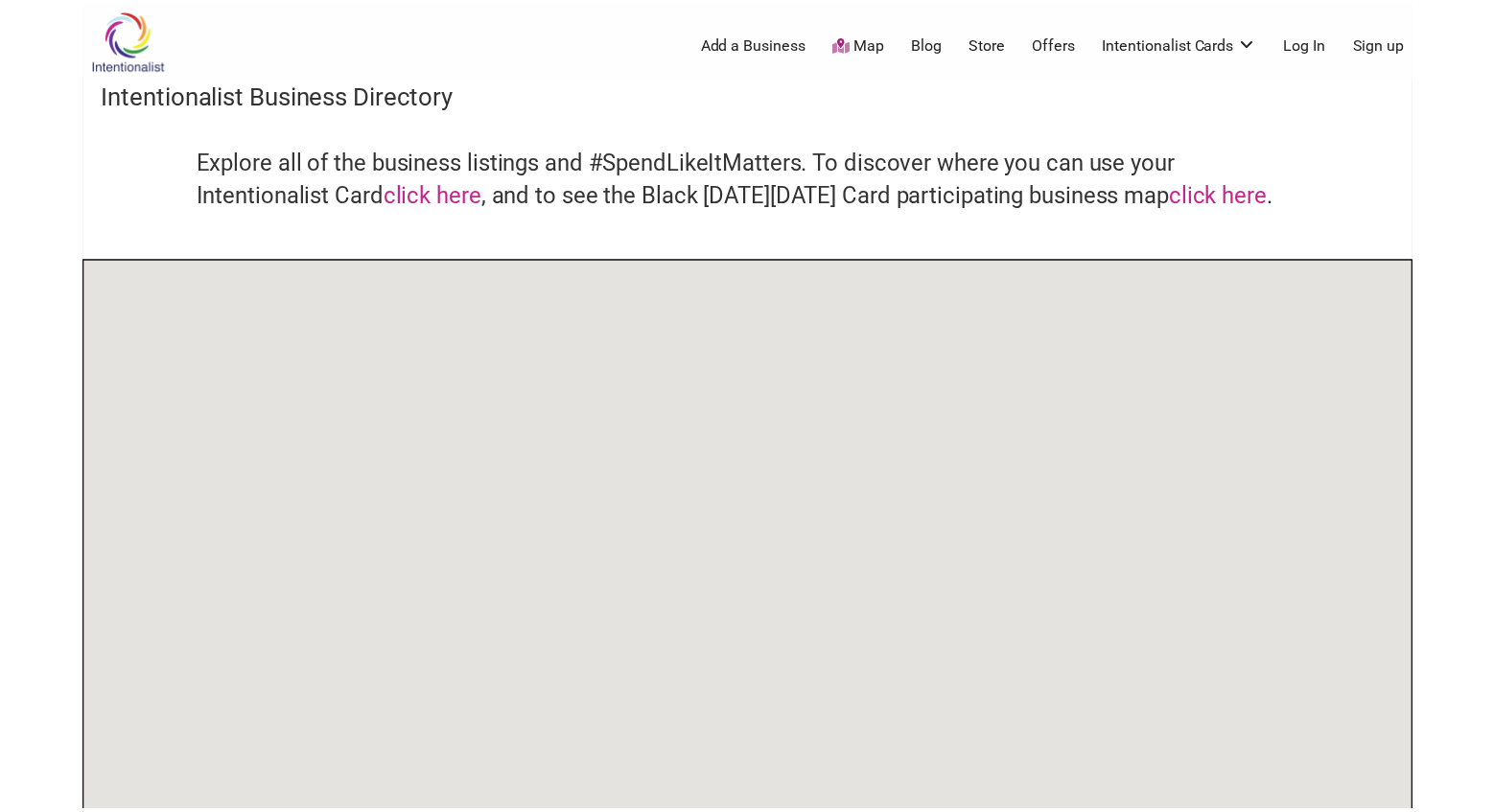 scroll, scrollTop: 0, scrollLeft: 0, axis: both 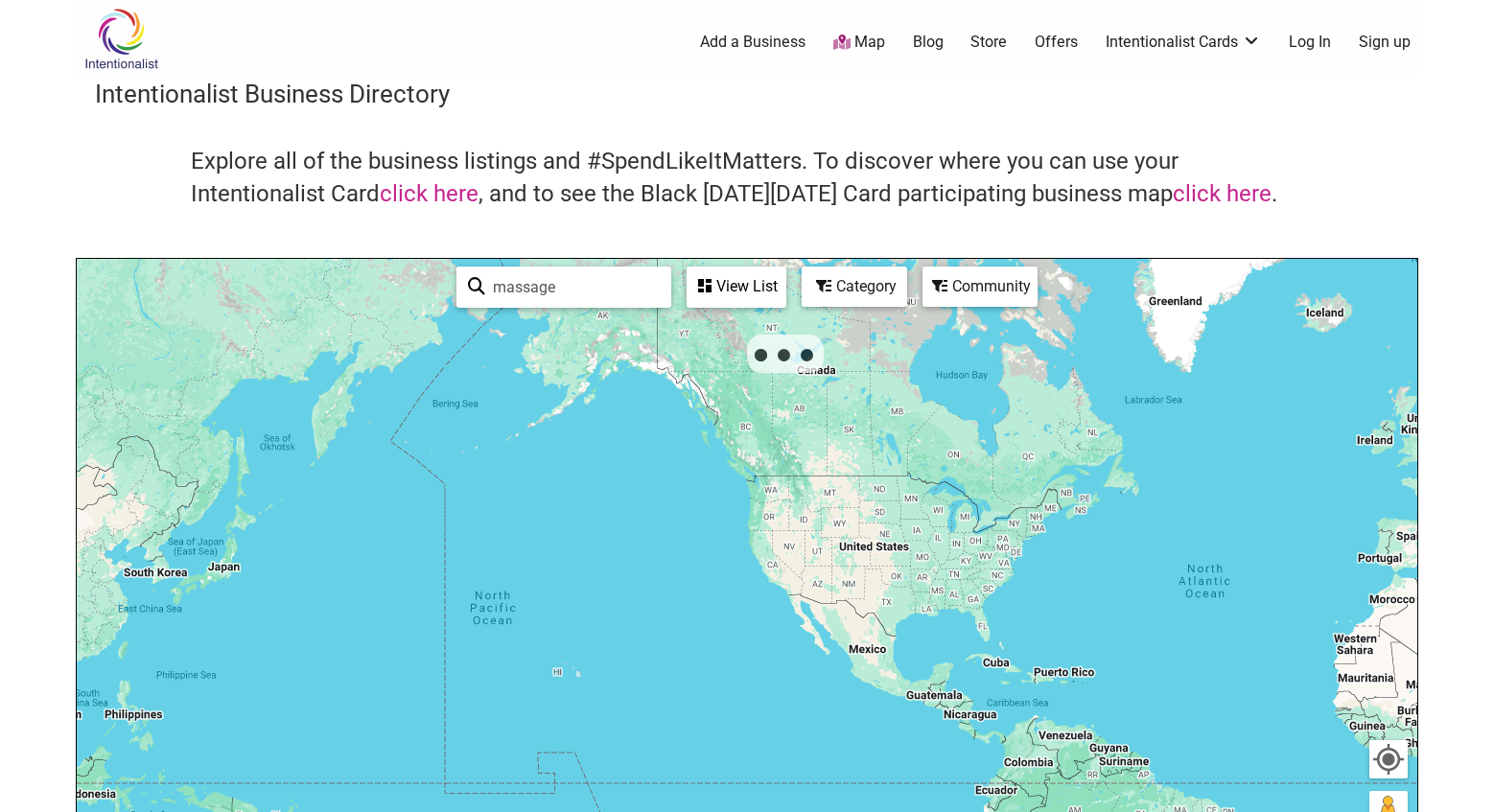 drag, startPoint x: 724, startPoint y: 667, endPoint x: 735, endPoint y: 484, distance: 183.3303 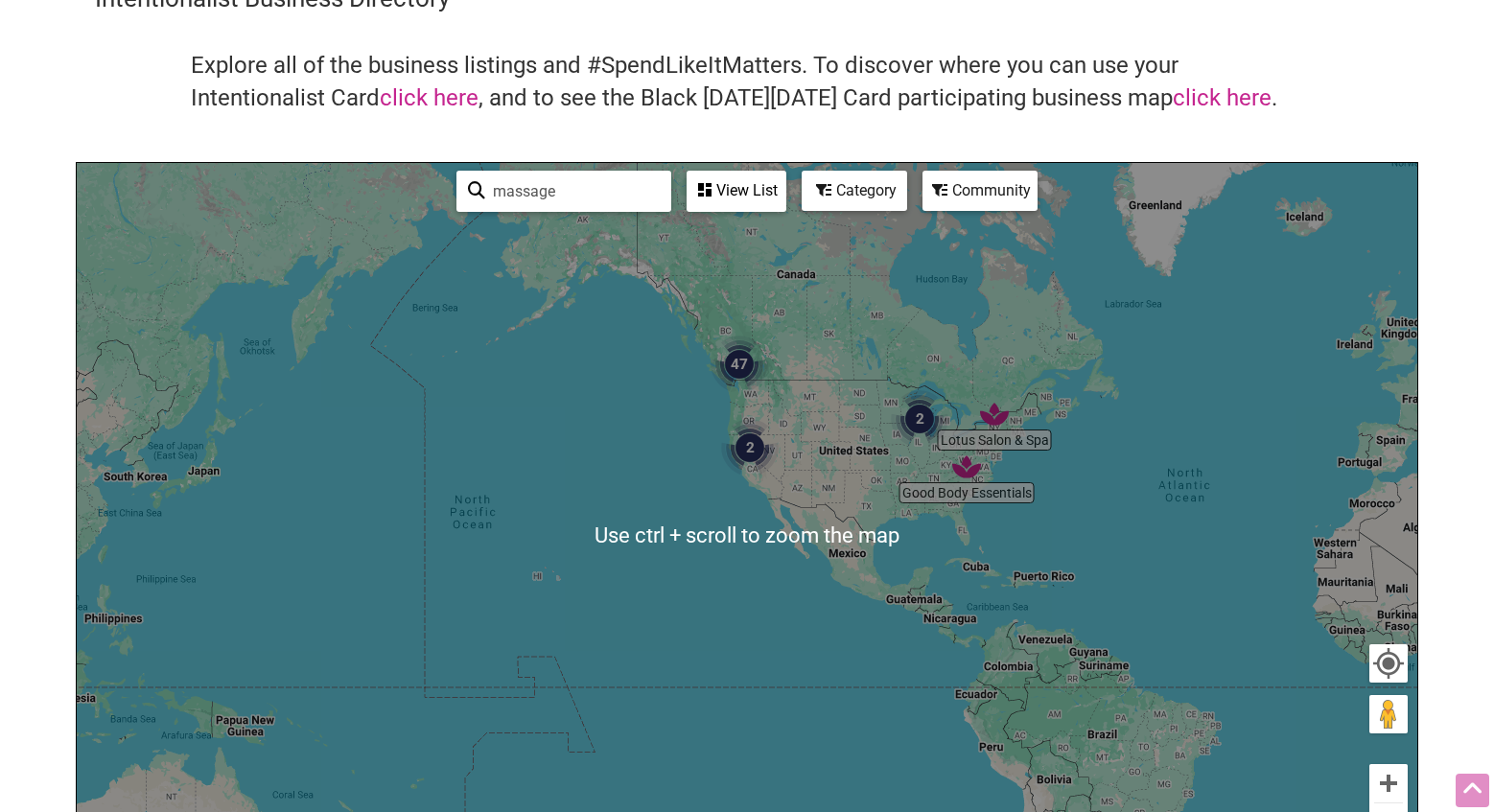 scroll, scrollTop: 0, scrollLeft: 0, axis: both 